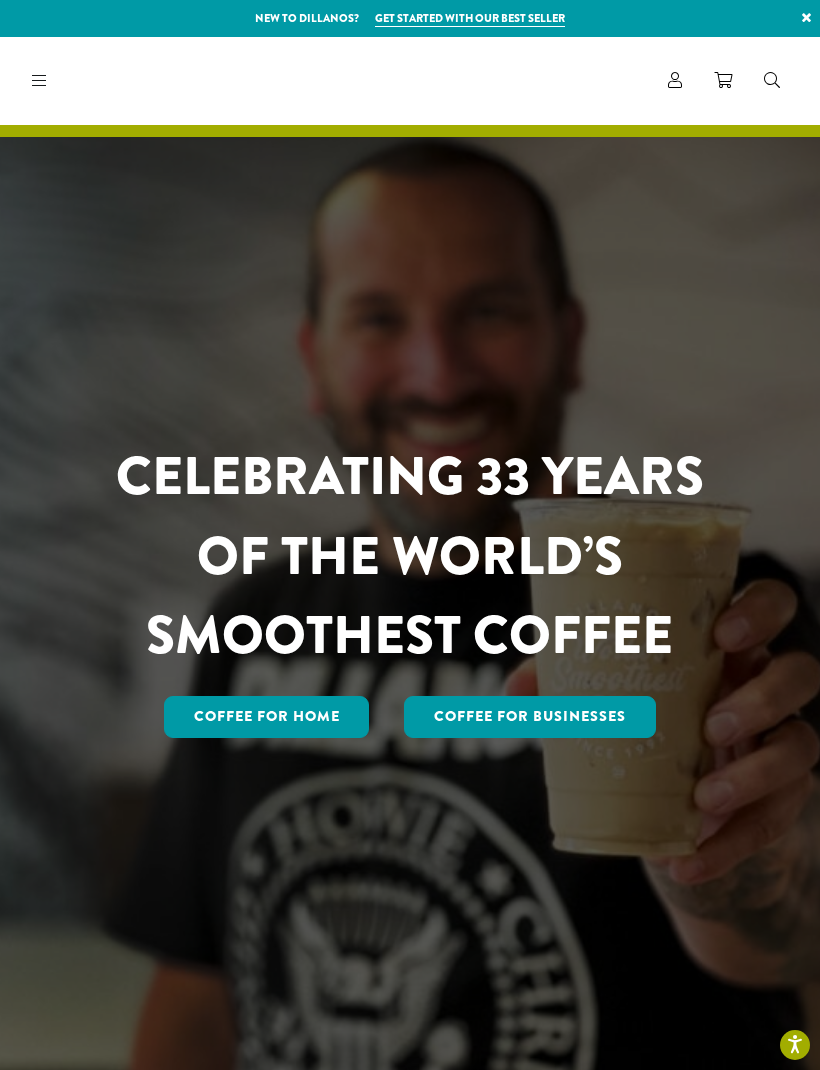 scroll, scrollTop: 111, scrollLeft: 0, axis: vertical 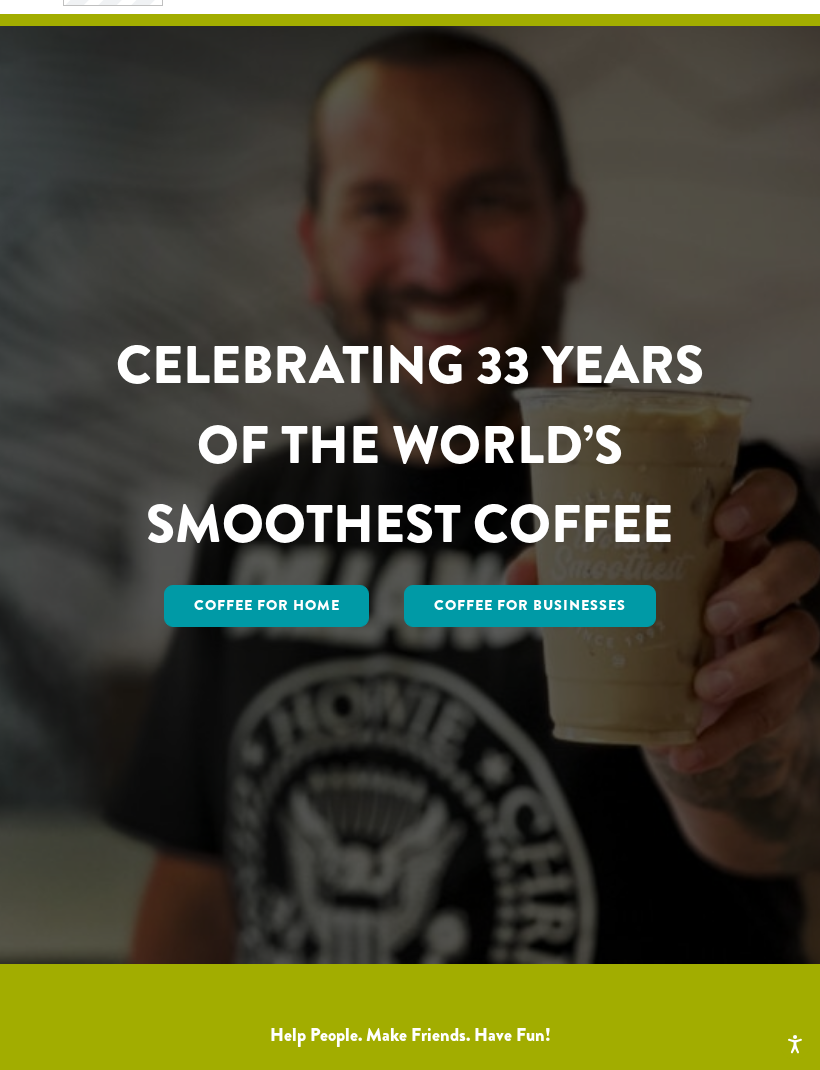 click on "Coffee for Home" at bounding box center [267, 606] 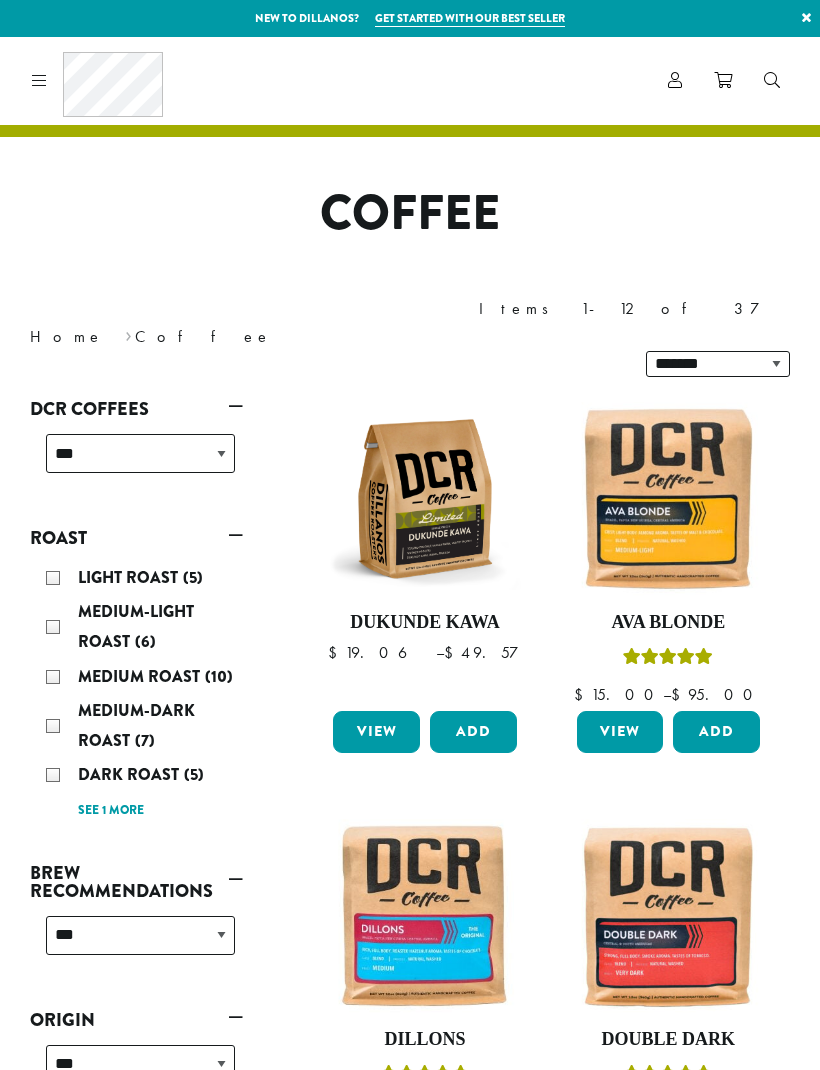 scroll, scrollTop: 0, scrollLeft: 0, axis: both 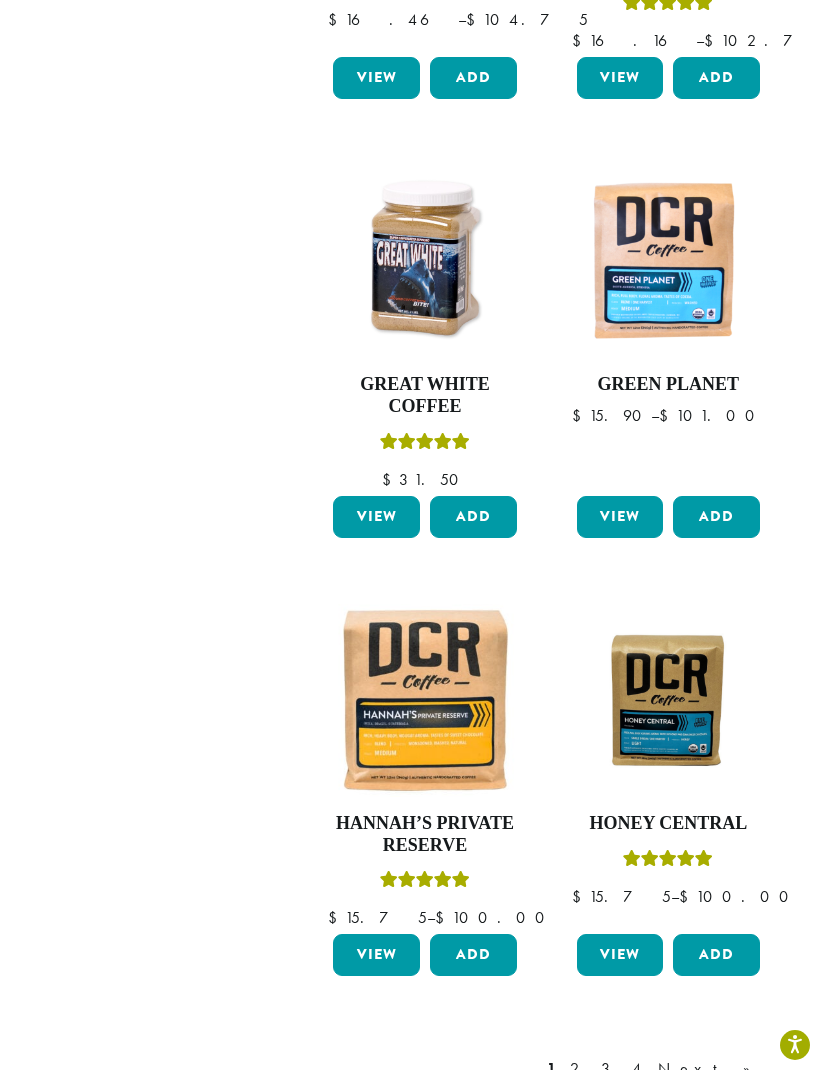 click at bounding box center [424, 700] 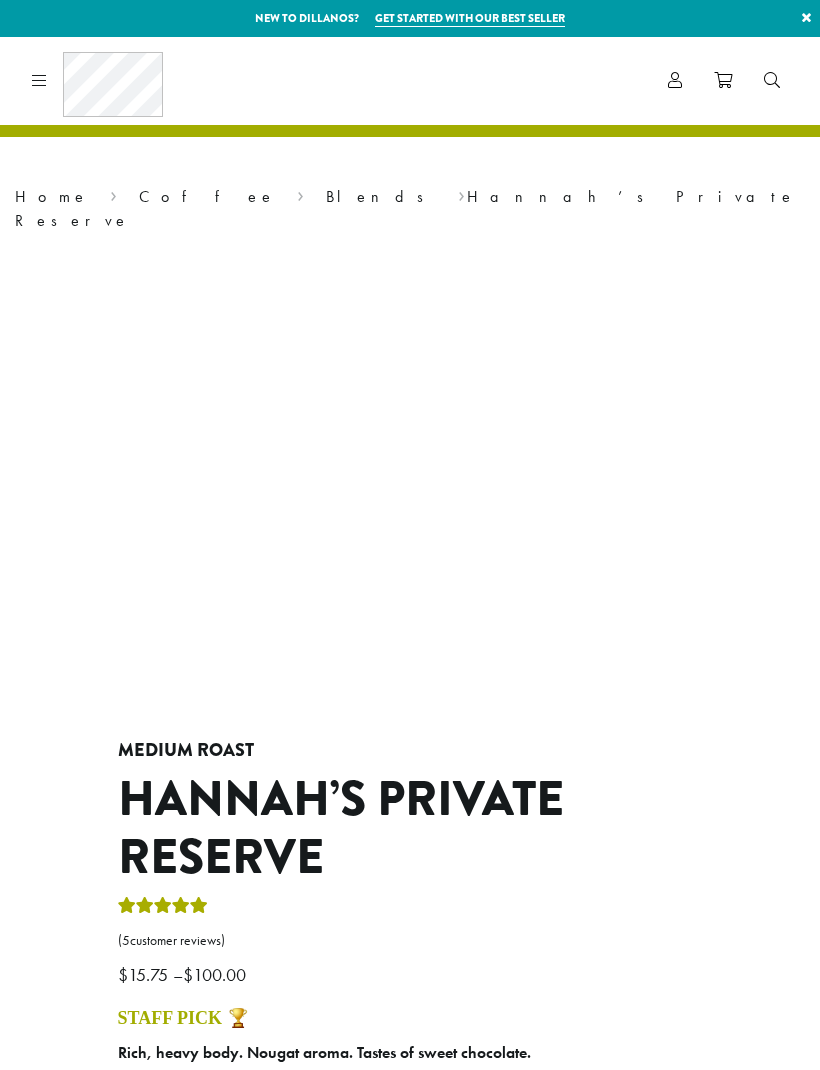 scroll, scrollTop: 0, scrollLeft: 0, axis: both 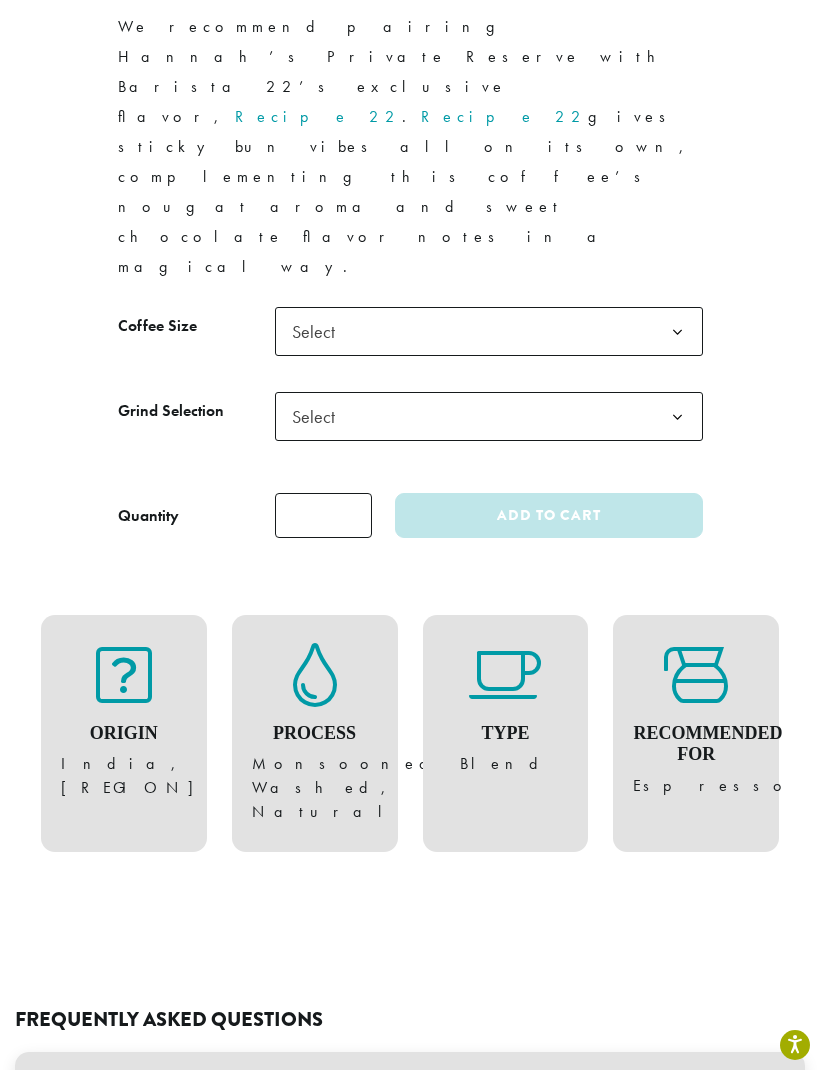 click 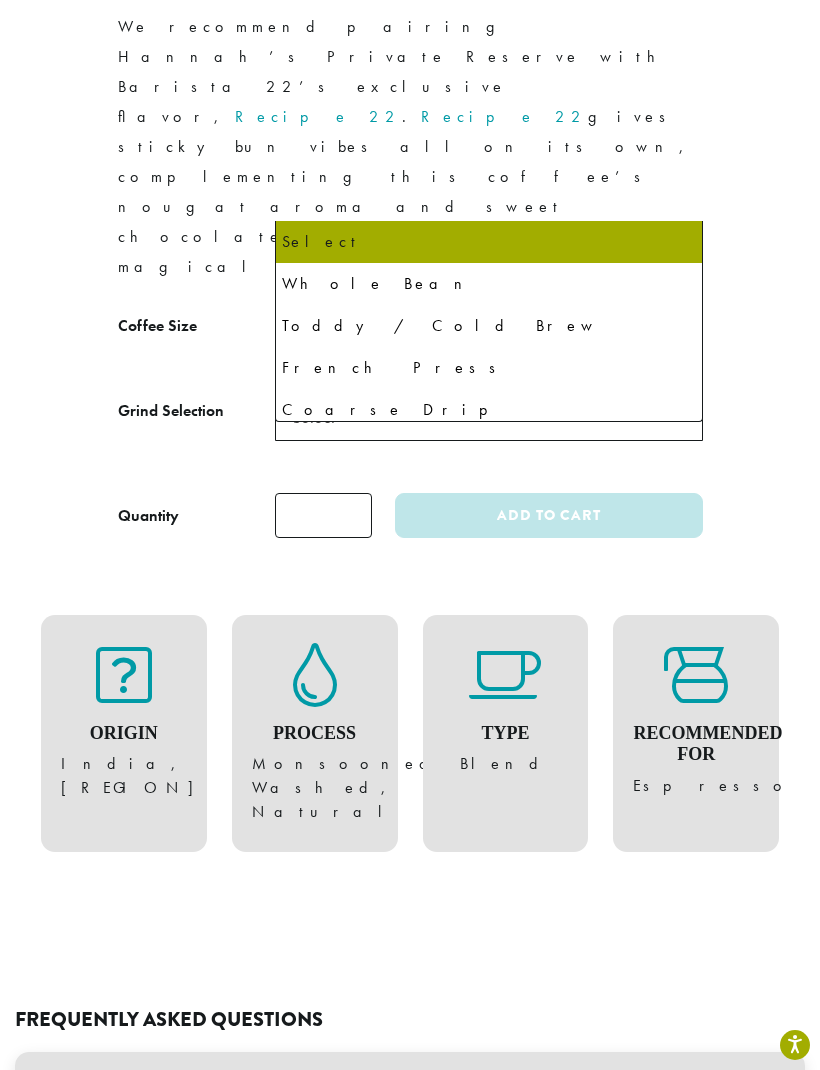 select on "**********" 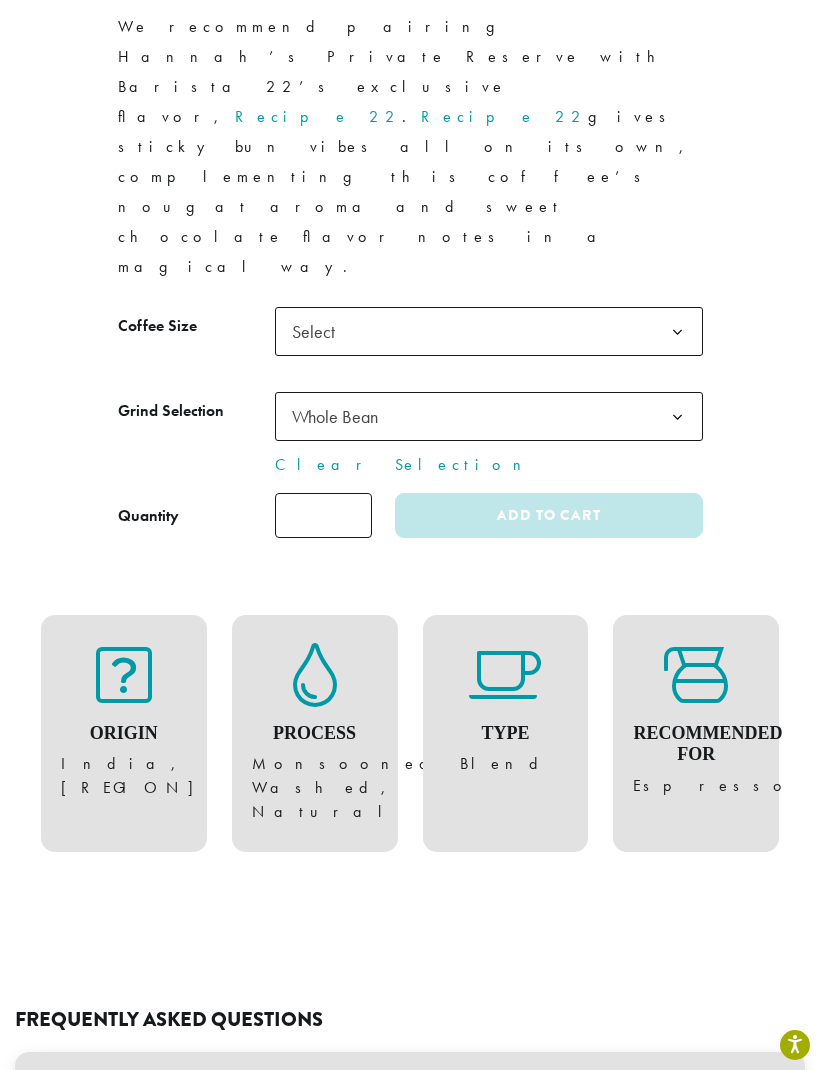 click 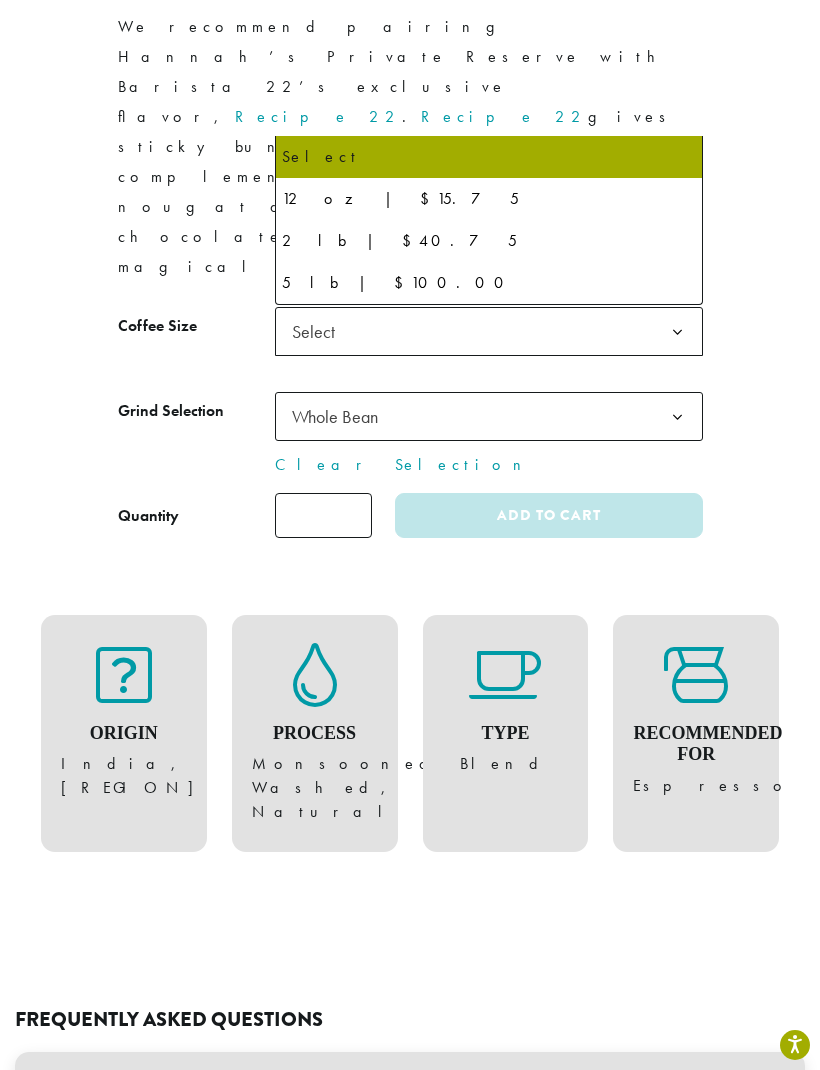 select on "*********" 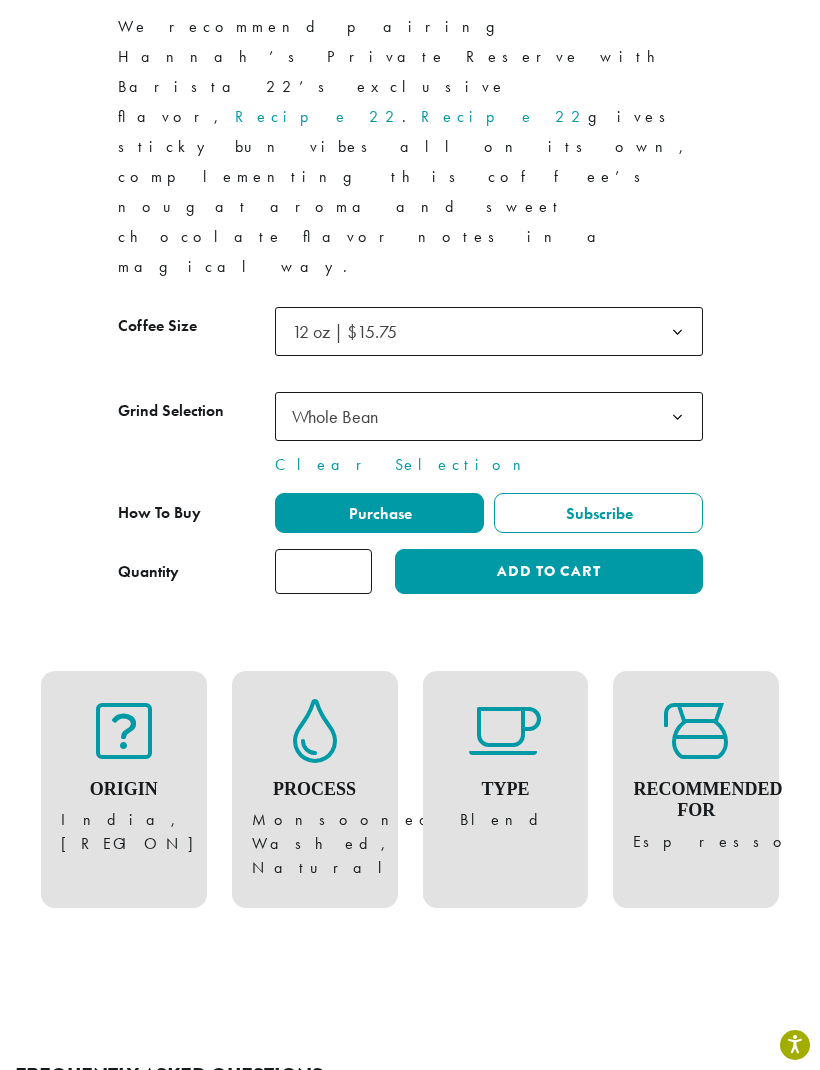 click on "Add to cart" 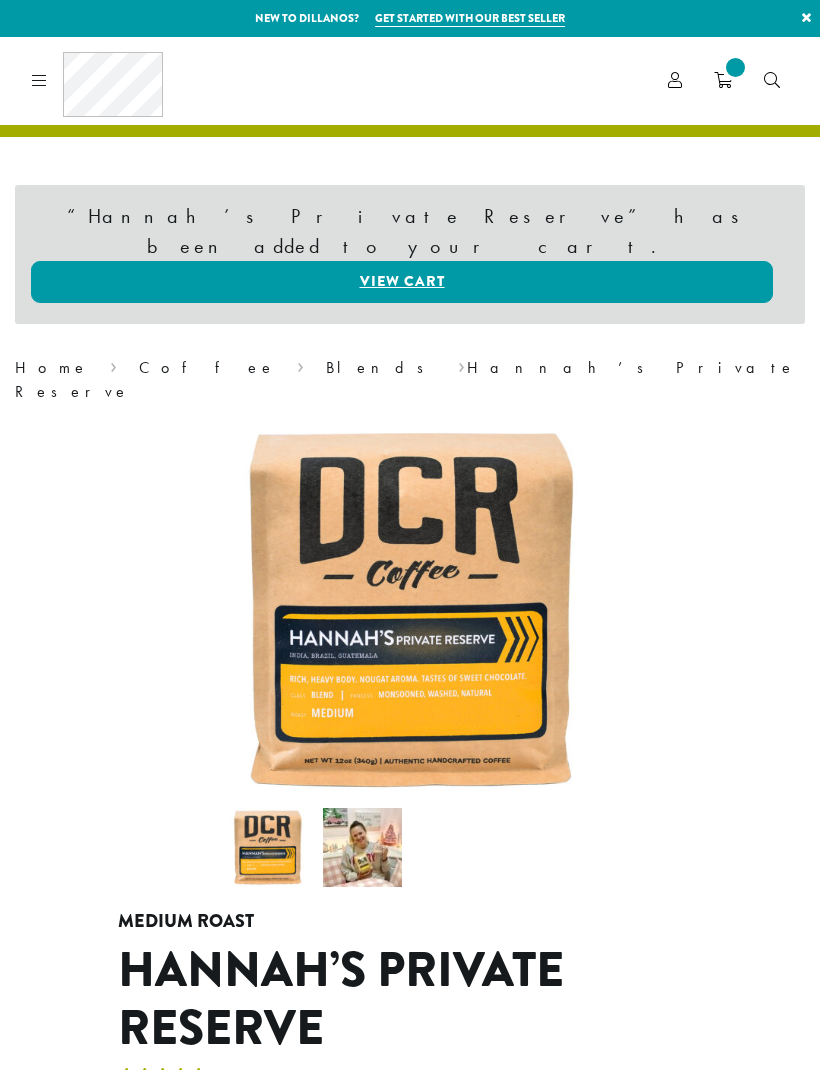 scroll, scrollTop: 0, scrollLeft: 0, axis: both 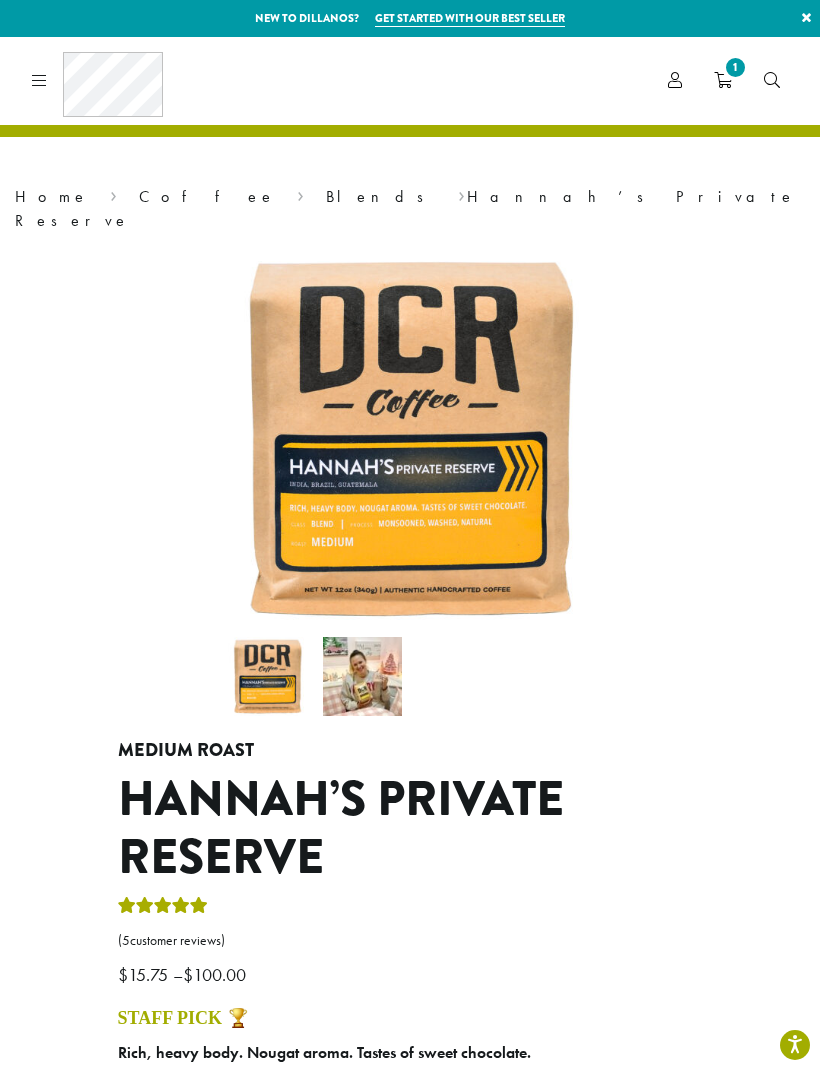 click on "Coffee" at bounding box center [207, 196] 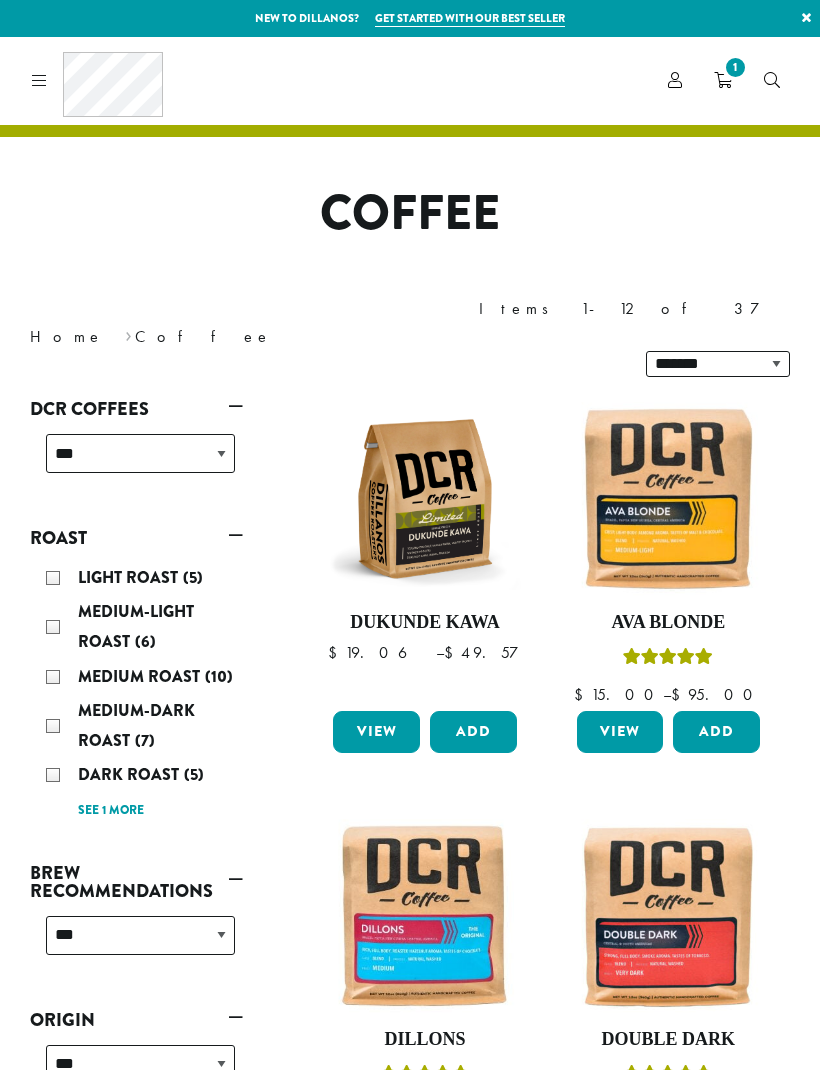 scroll, scrollTop: 0, scrollLeft: 0, axis: both 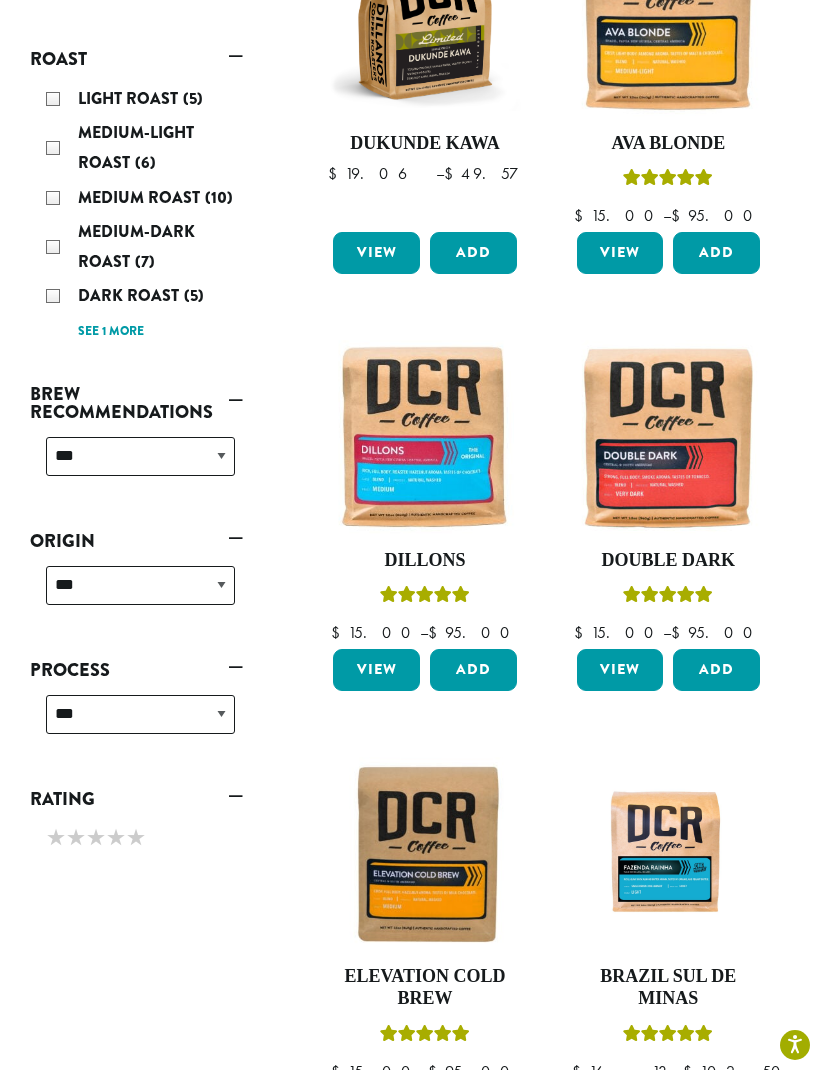 click at bounding box center (424, 436) 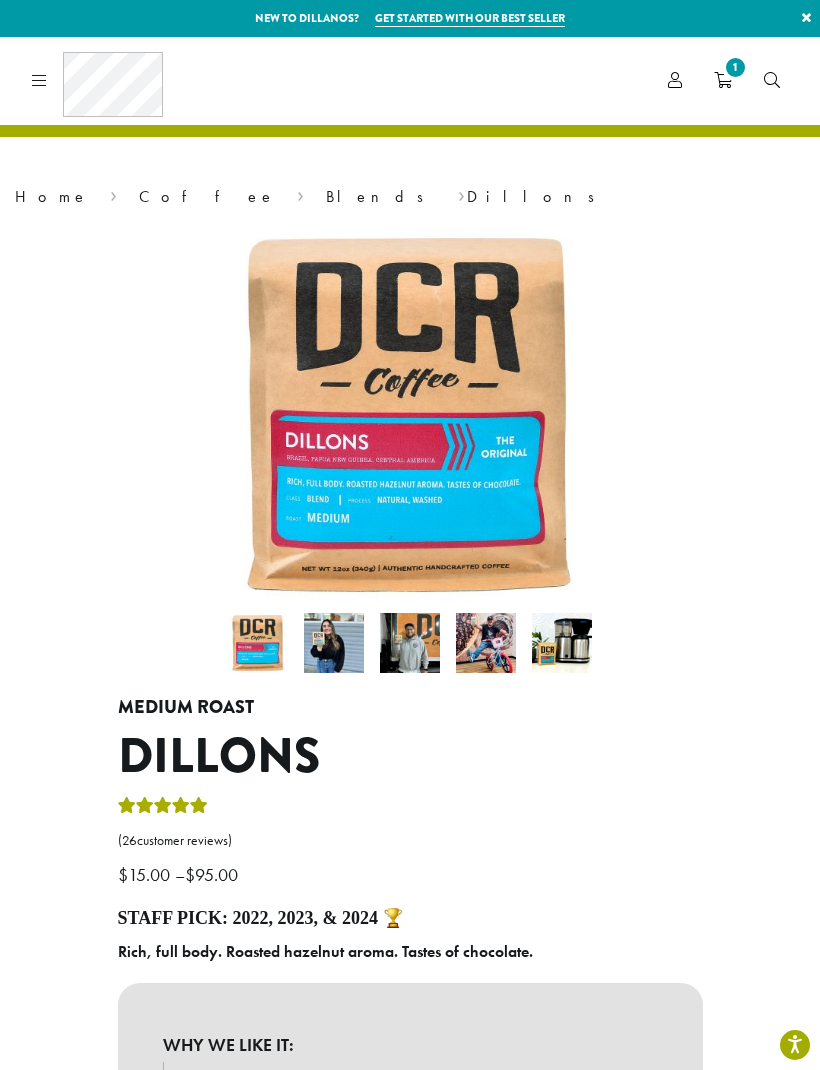 scroll, scrollTop: 0, scrollLeft: 0, axis: both 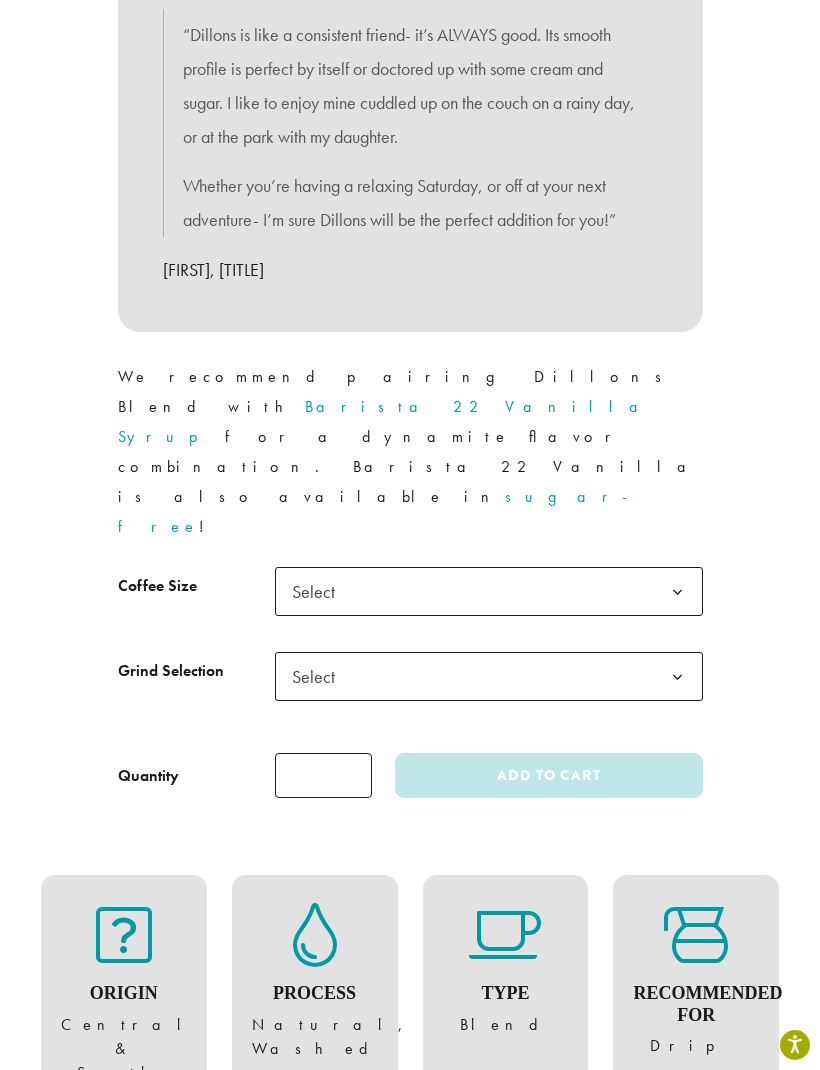 click 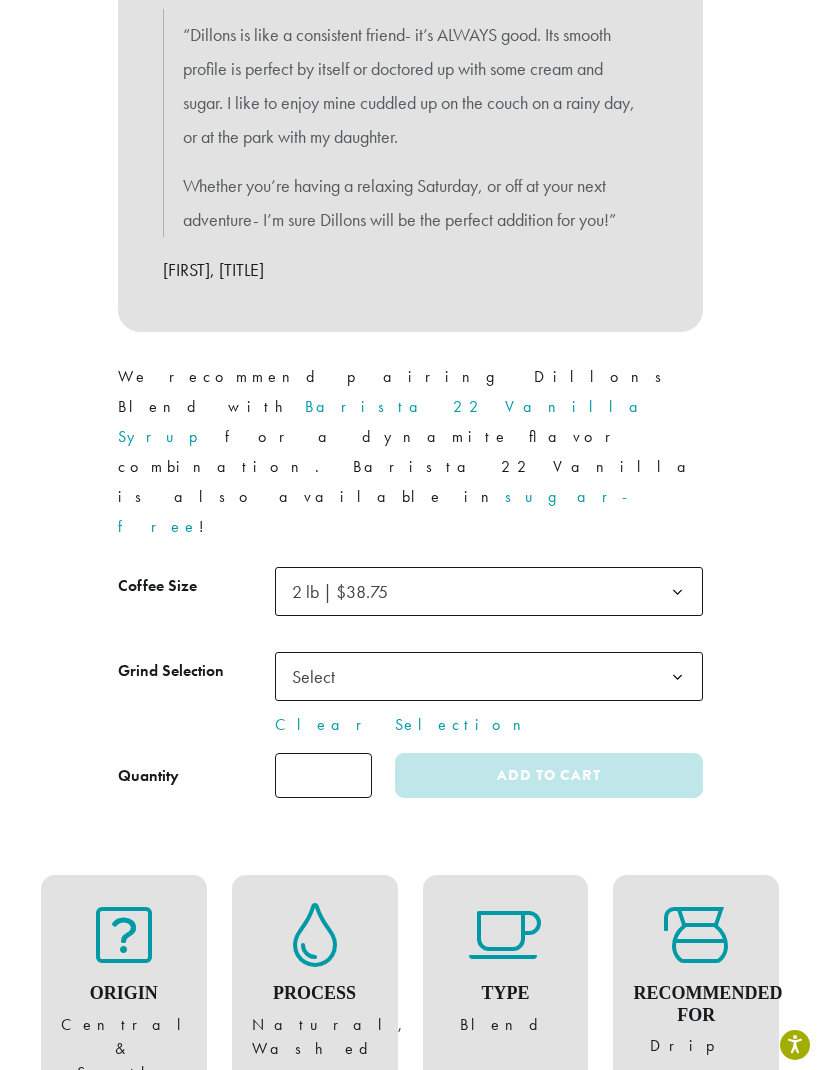 click 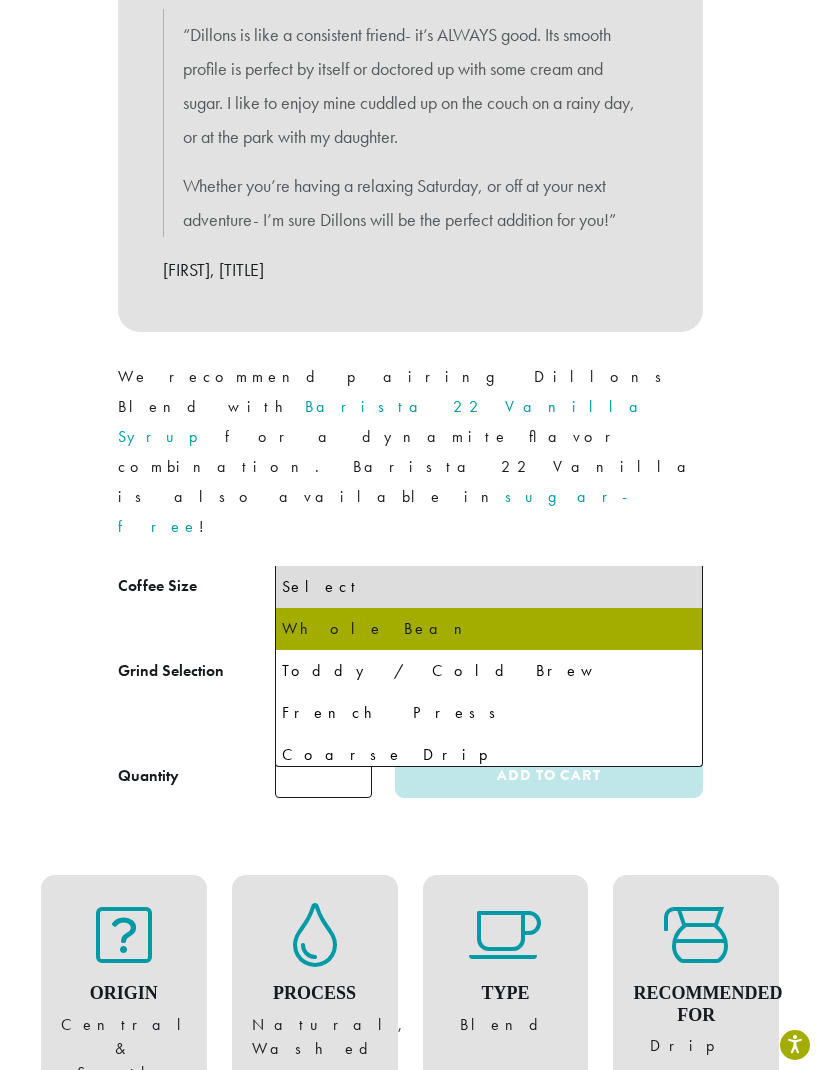 select on "**********" 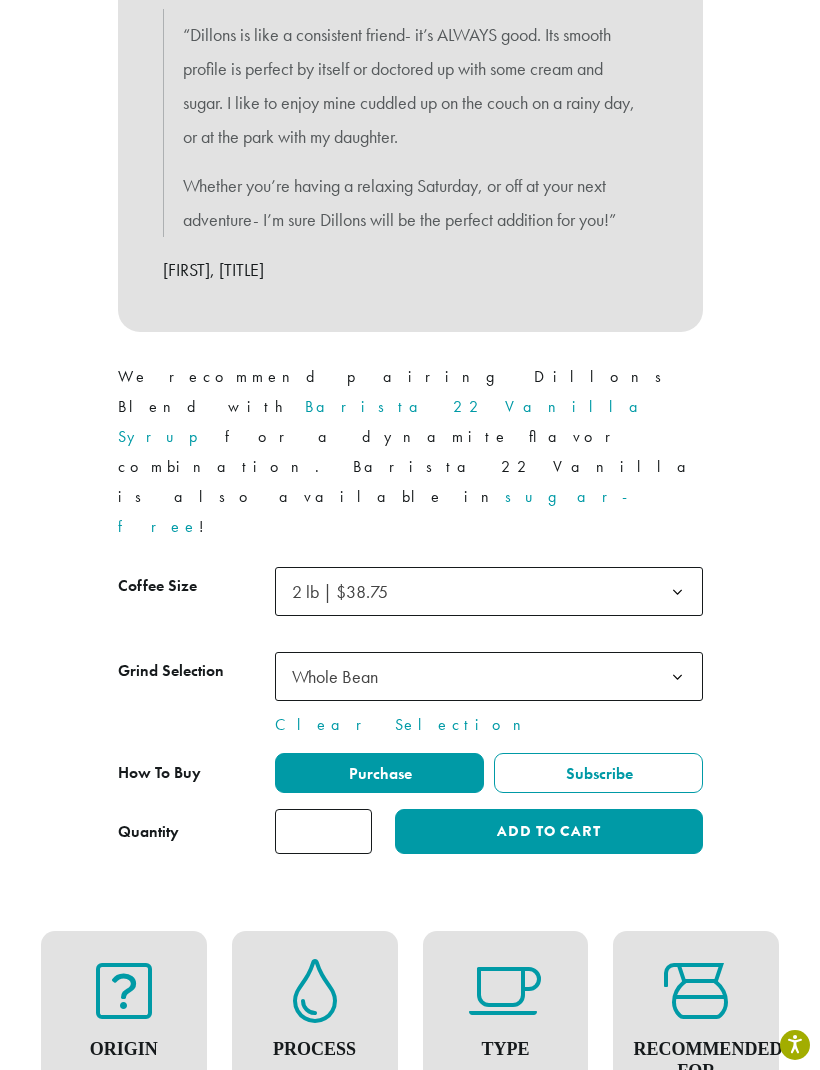 click on "Add to cart" 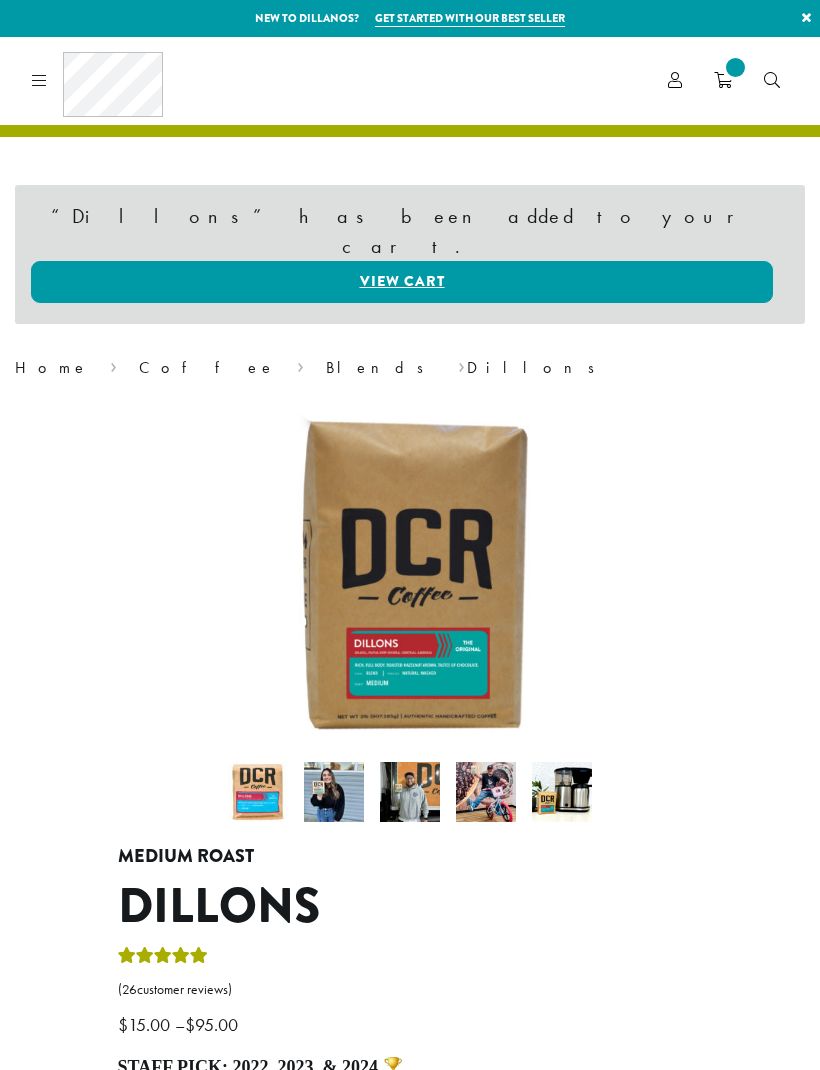 scroll, scrollTop: 0, scrollLeft: 0, axis: both 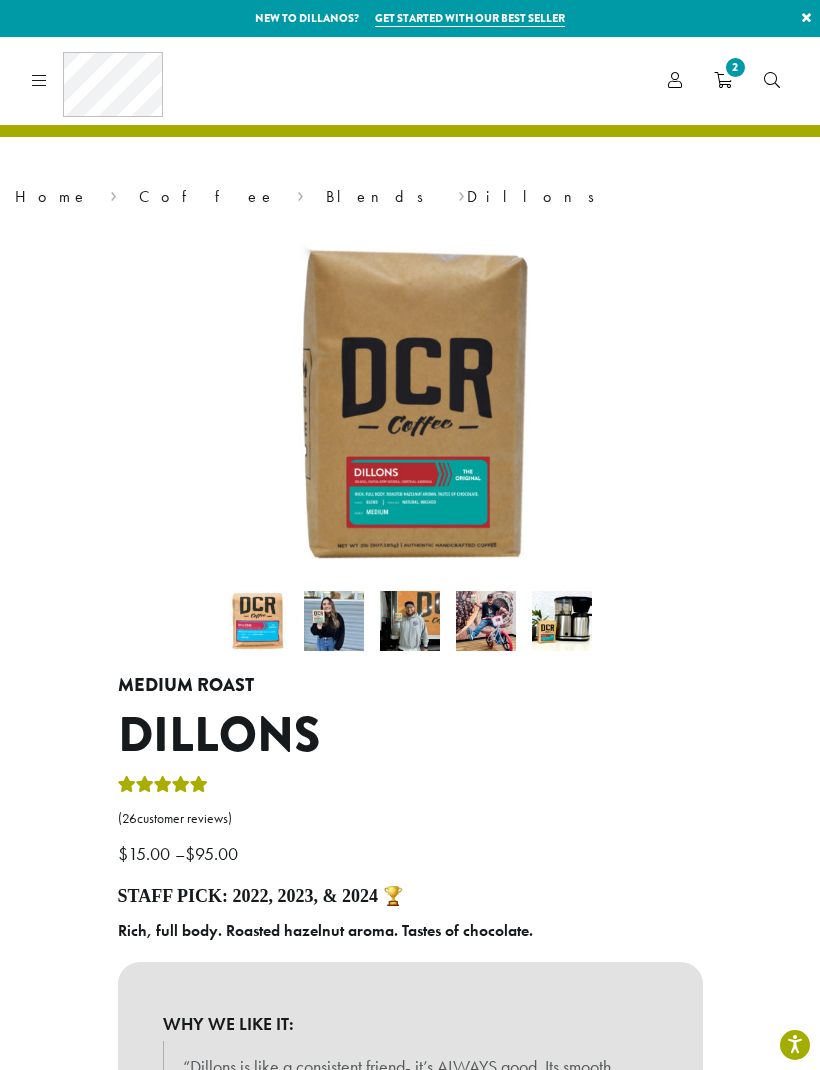 click on "2" at bounding box center [735, 67] 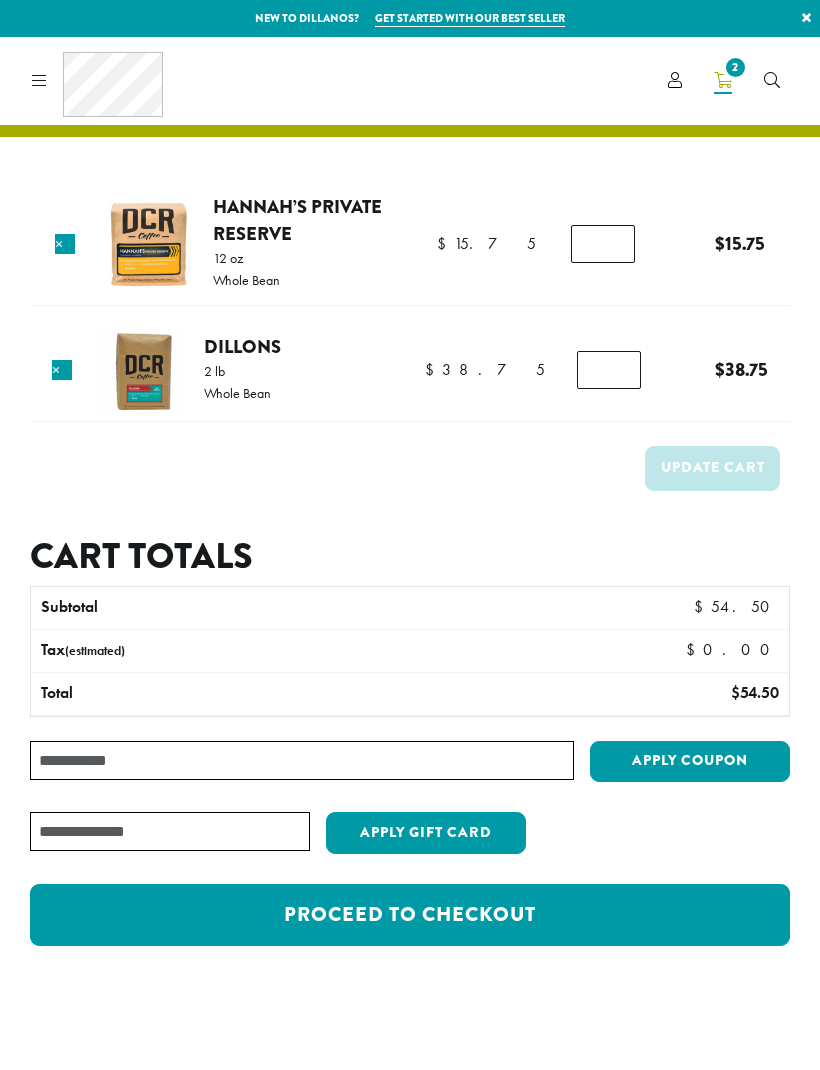 scroll, scrollTop: 0, scrollLeft: 0, axis: both 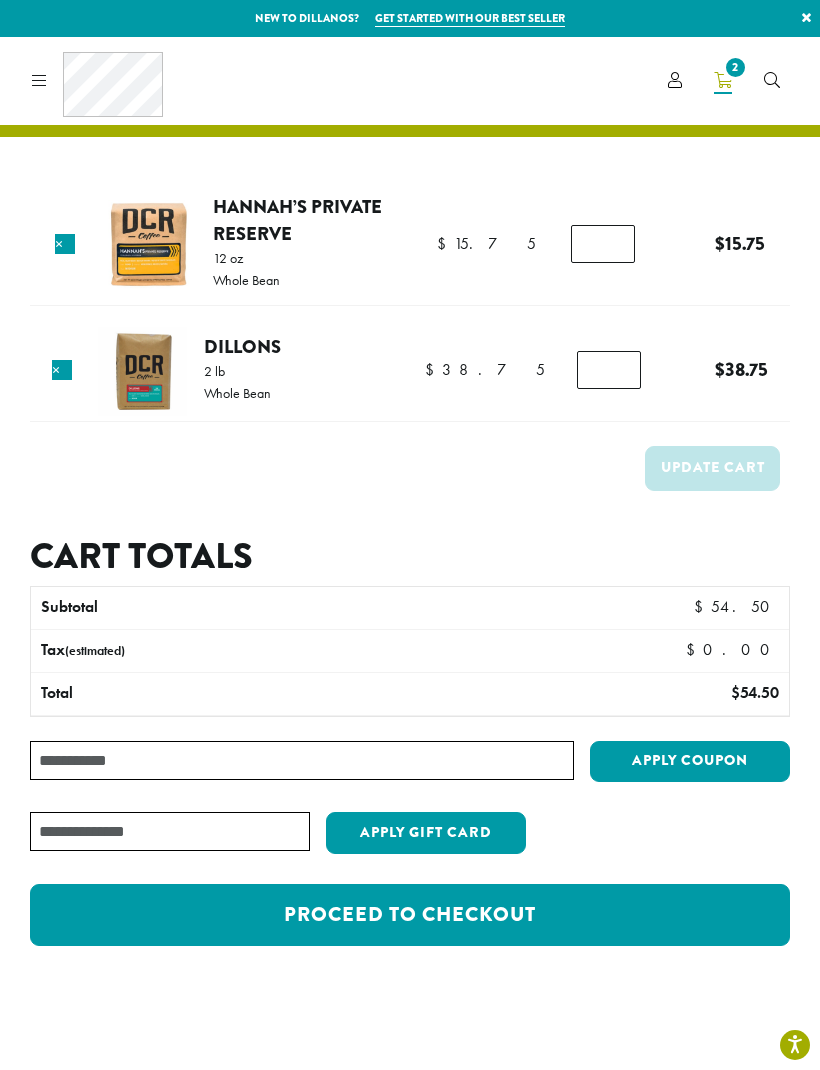 click on "×" at bounding box center (65, 244) 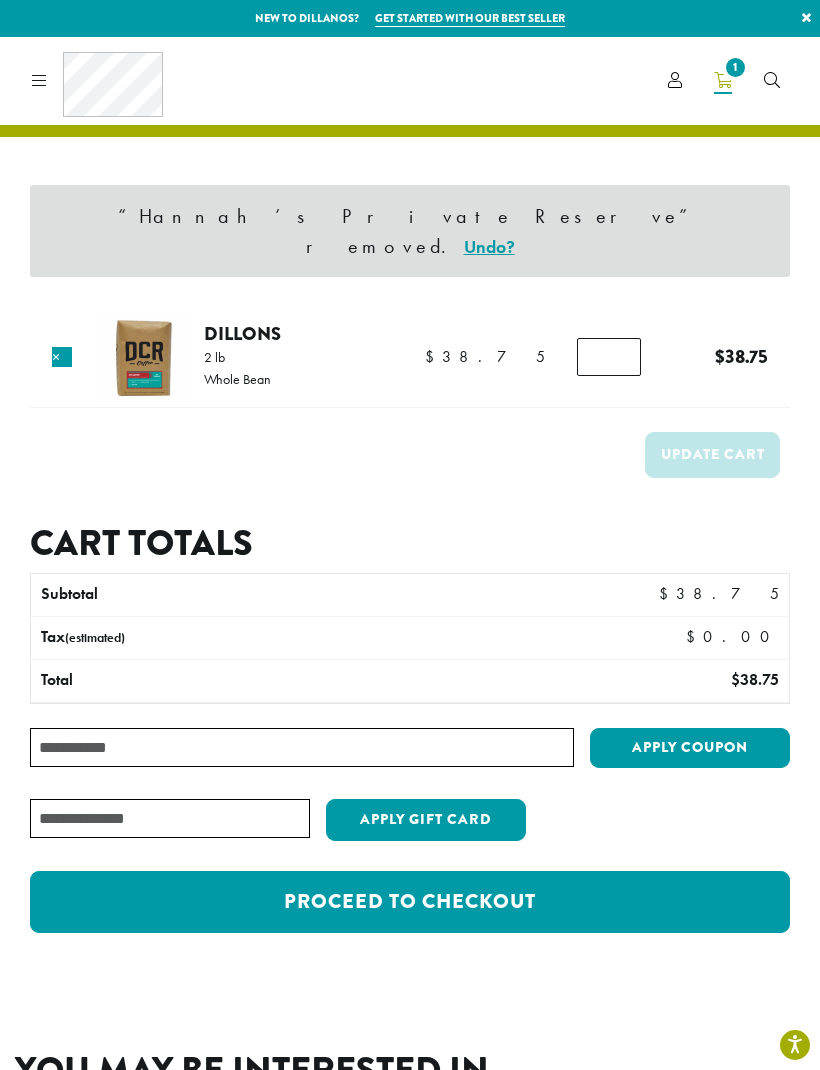 click on "Coffee All Coffees
Best Sellers
Blends
Single Origins
Dillanos Limited
Organic / Fair Trade
One Harvest
Decaf
Cold Brew
Single Serve
Drink Ingredients B22 Syrups
B22 Sauces
B22 Sweeteners
B22 Fruit Beverage Bases
B22 Chocolate Powders
B22 Blender Mixes
B22 Chai
Tea
Lotus Energy Drinks
Accessories
Merchandise New Arrivals
For Baristas
Clothing
Drinkware
Hydro Flask
Books
Swag
Gift Cards
On Sale
Brewing Barista Tools
Drip
French Press
Pour Over
Chemex
Cold Brew
Grinding
Filters
Kettles
Carafes
Shop
All Coffee
Drink Ingredients
DCR Merchandise
Brew & Serve
Businesses
Subscriptions
Contact
Blog" at bounding box center [93, 80] 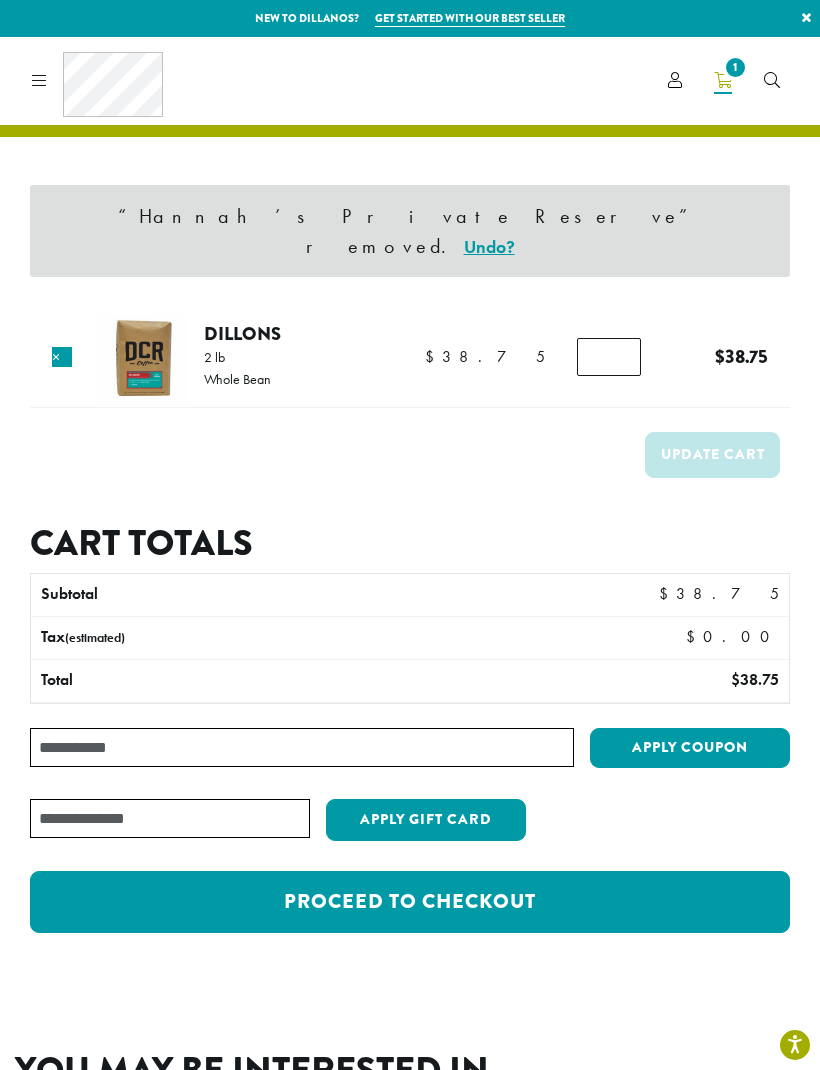 click at bounding box center [39, 80] 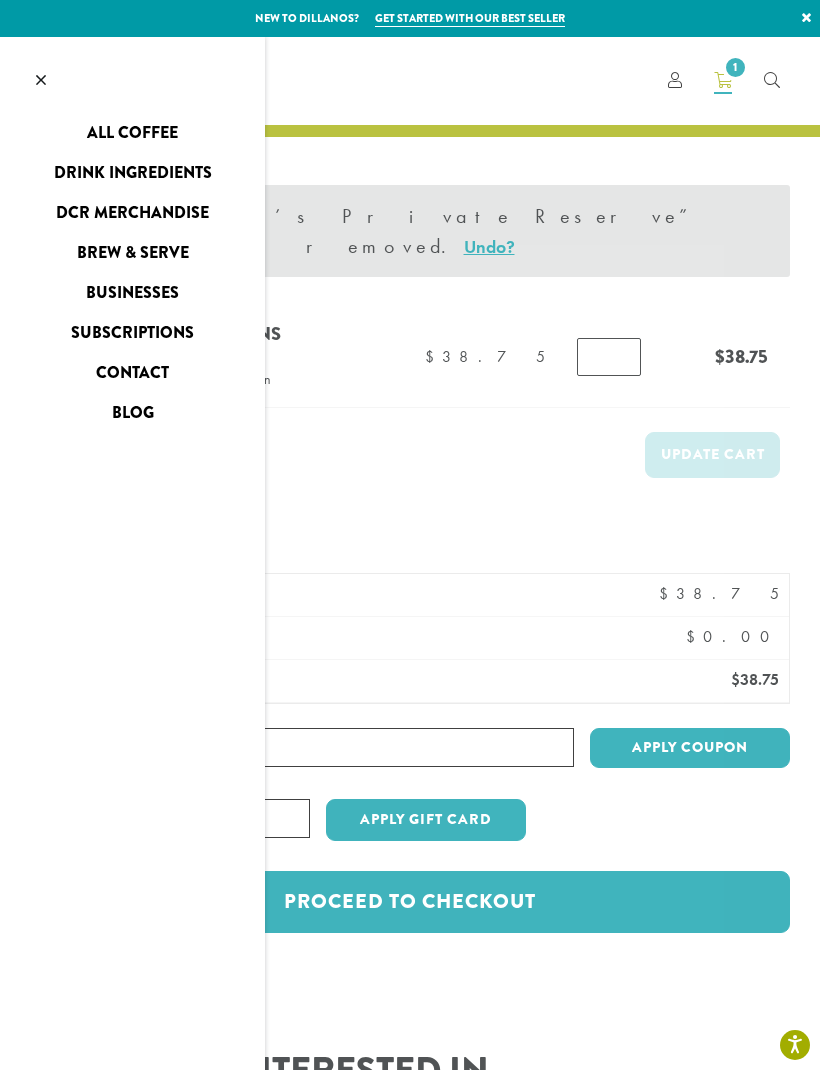 click on "Drink Ingredients" at bounding box center [132, 173] 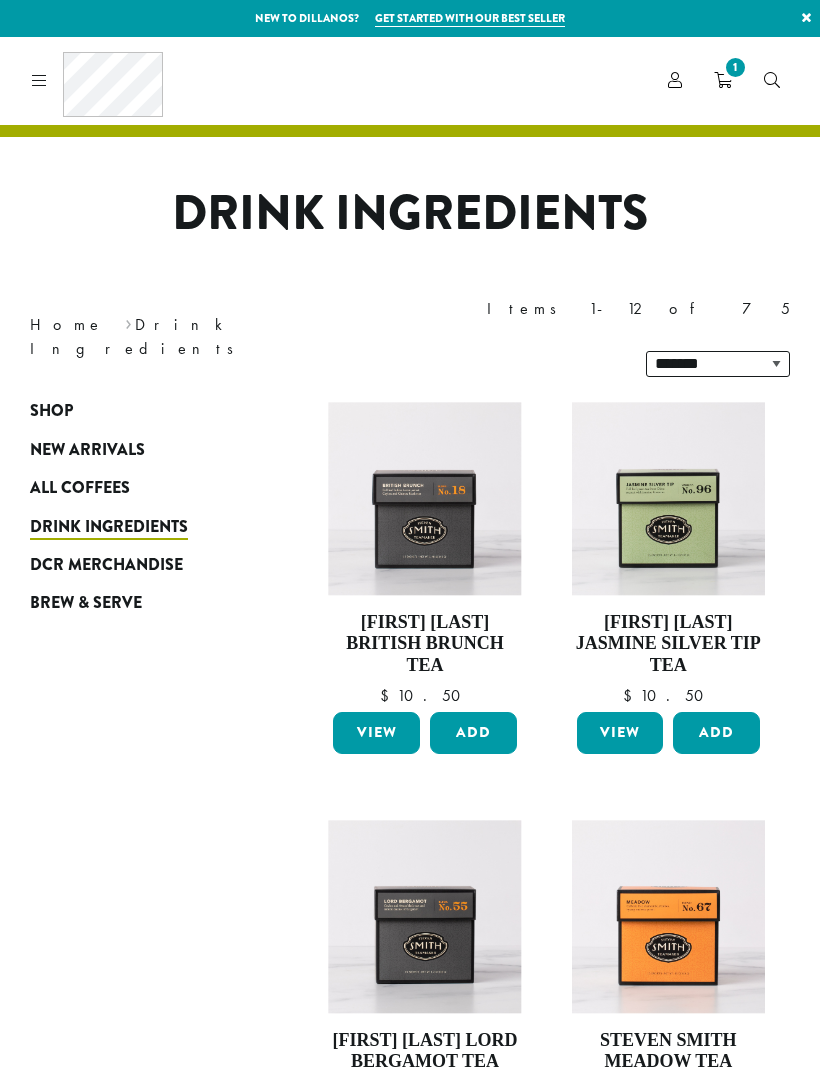 scroll, scrollTop: 0, scrollLeft: 0, axis: both 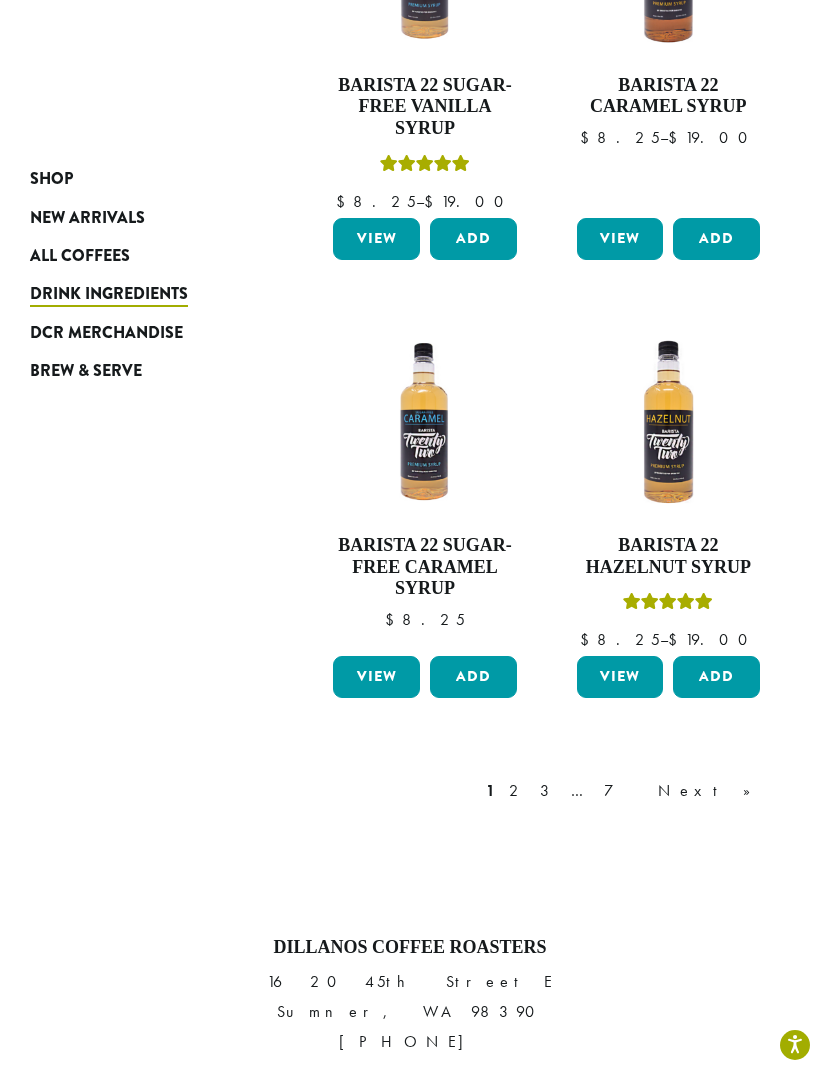 click on "2" at bounding box center [517, 791] 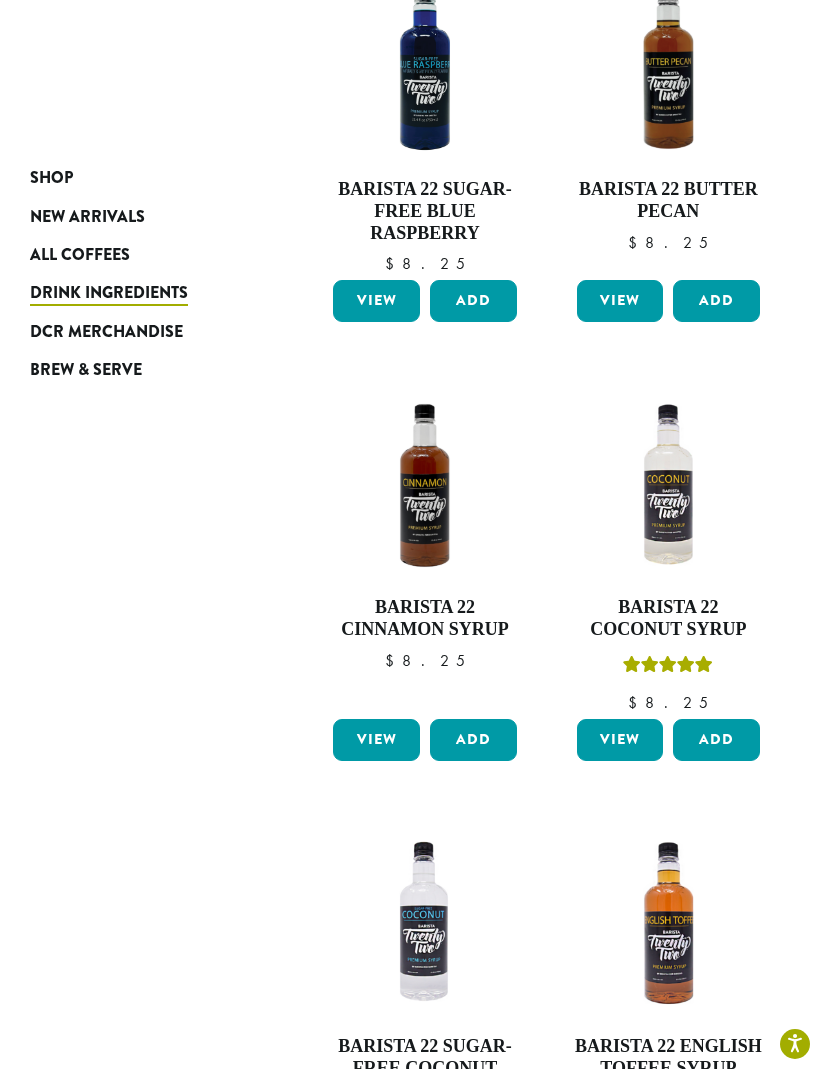 scroll, scrollTop: 1749, scrollLeft: 0, axis: vertical 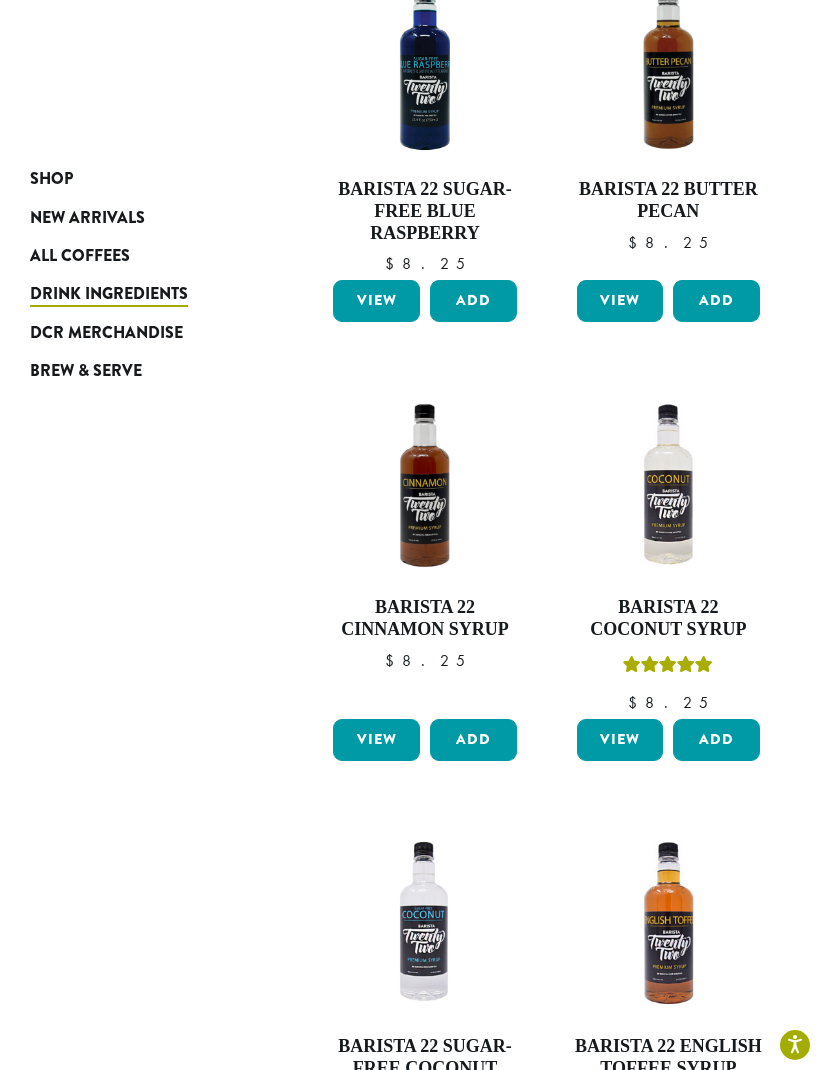 click on "Add" at bounding box center [716, 740] 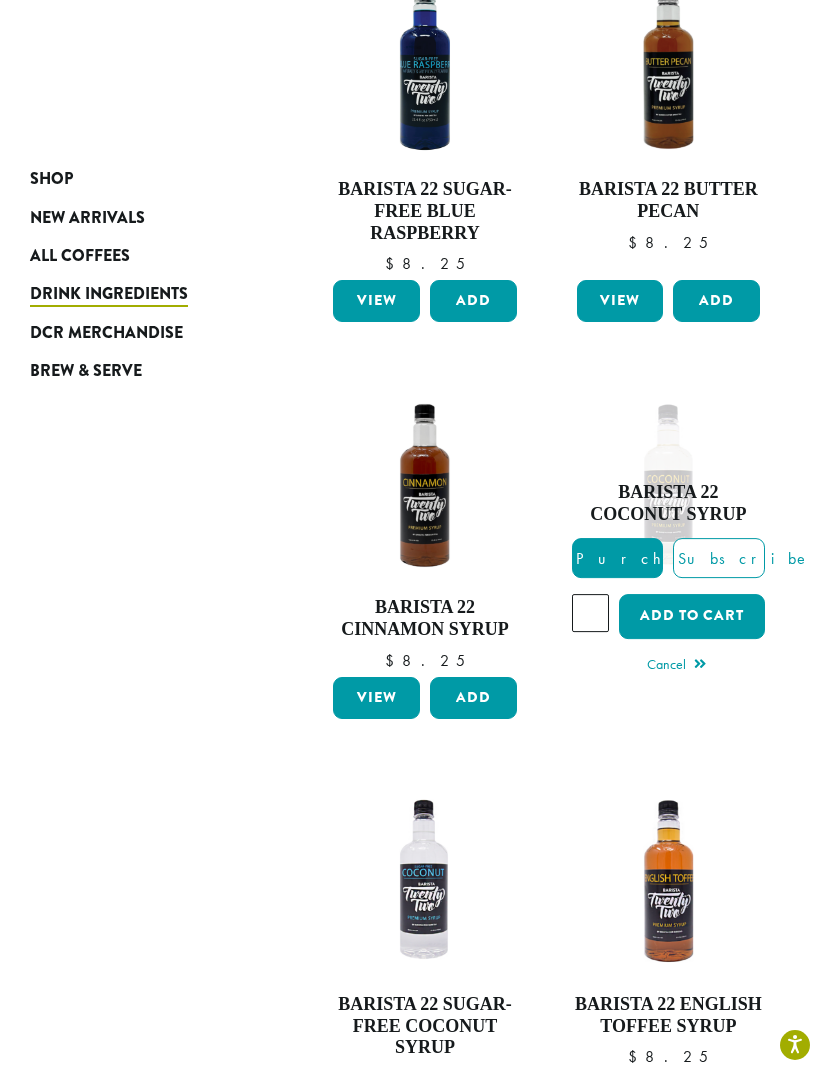 click on "Add to cart" at bounding box center (692, 616) 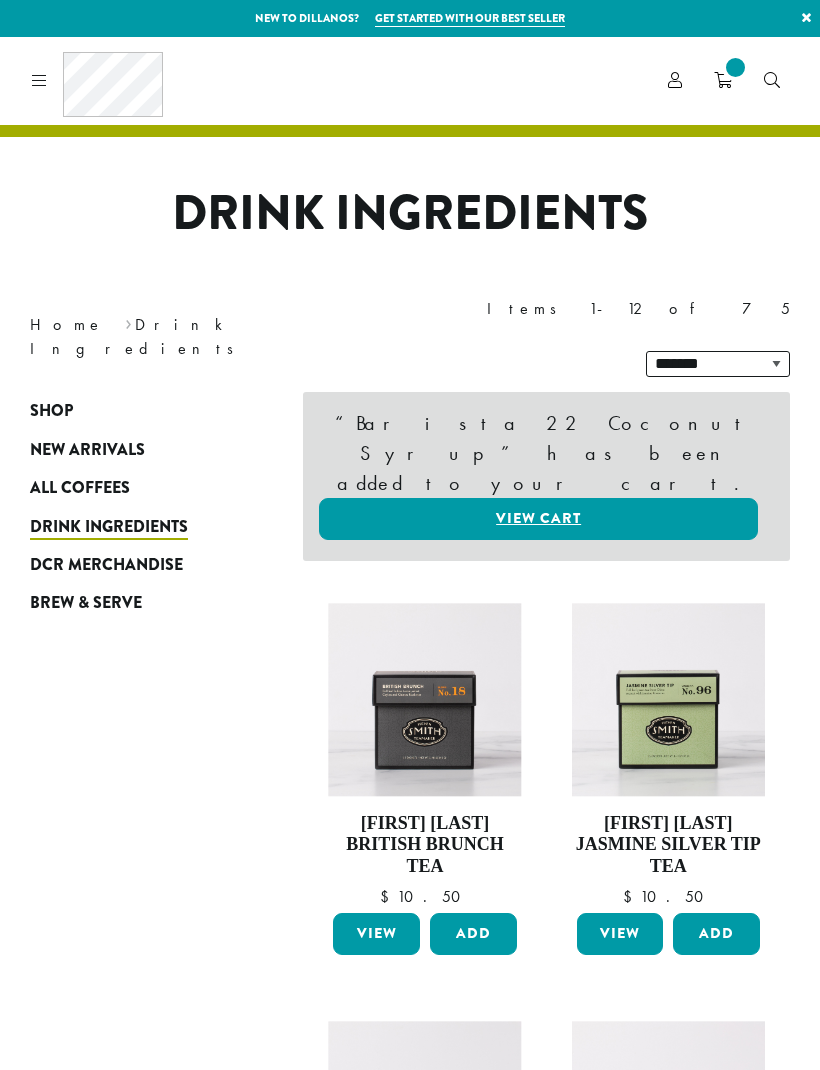 scroll, scrollTop: 0, scrollLeft: 0, axis: both 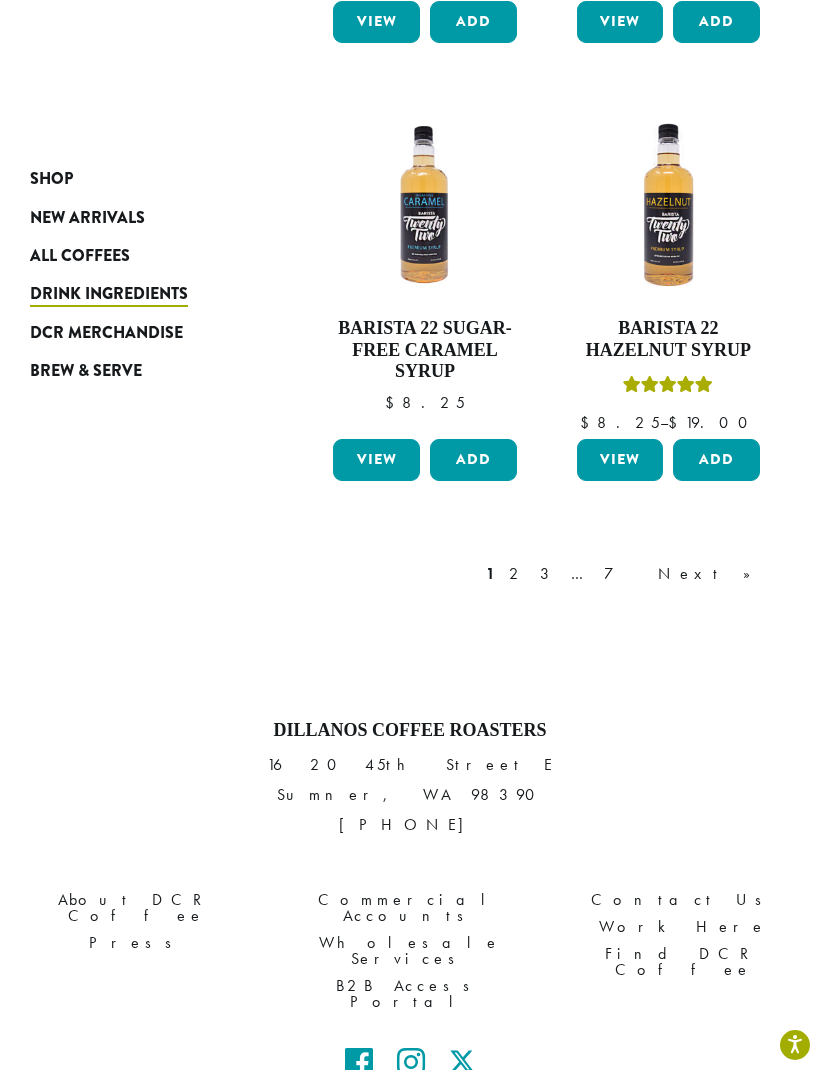 click on "2" at bounding box center [517, 574] 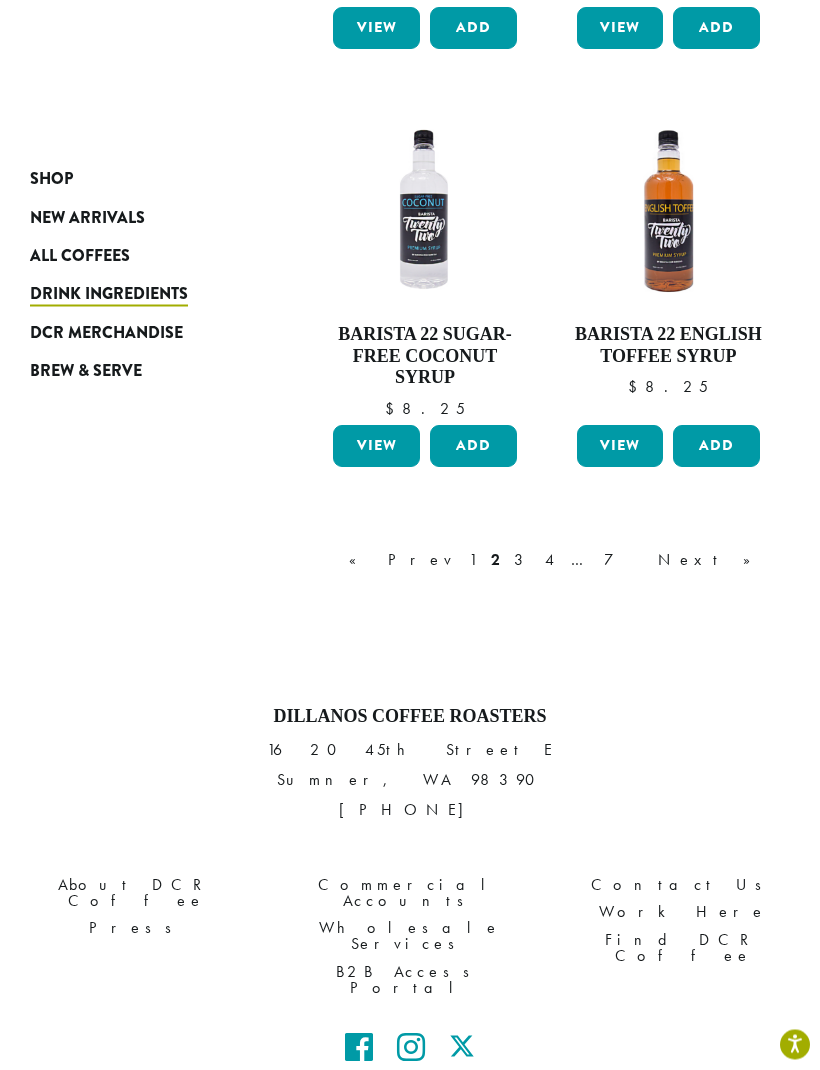 scroll, scrollTop: 2467, scrollLeft: 0, axis: vertical 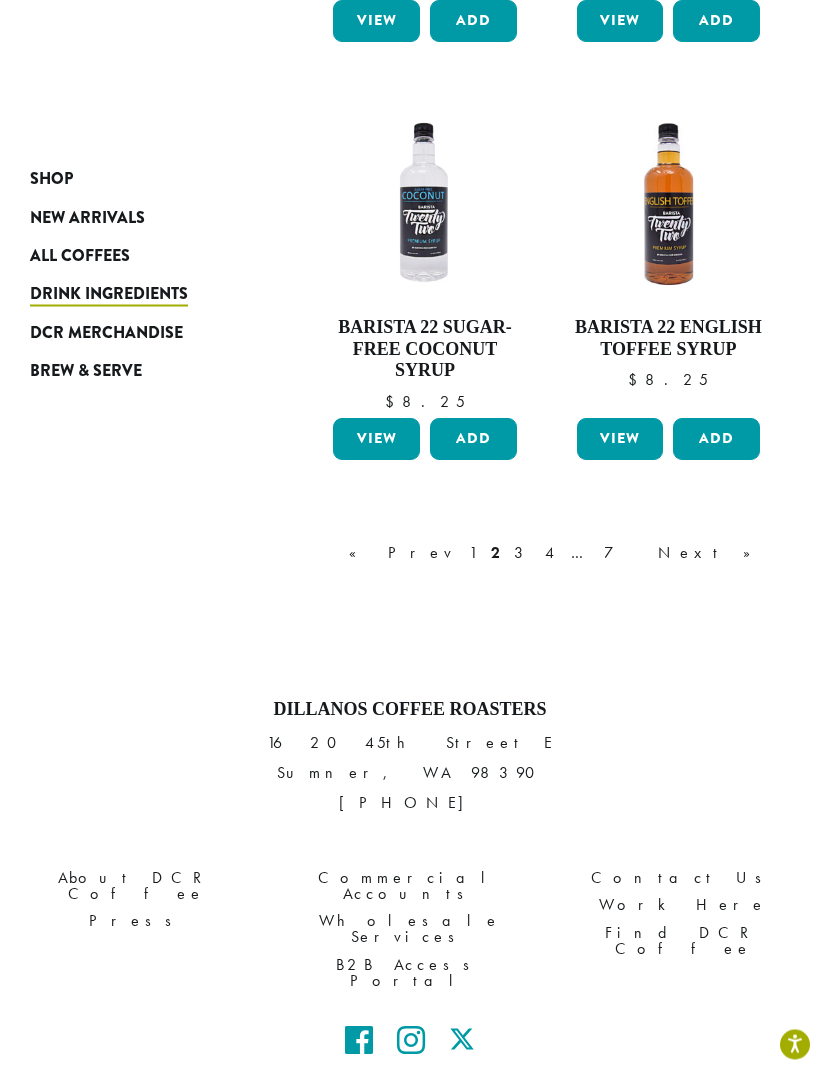 click on "3" at bounding box center (522, 554) 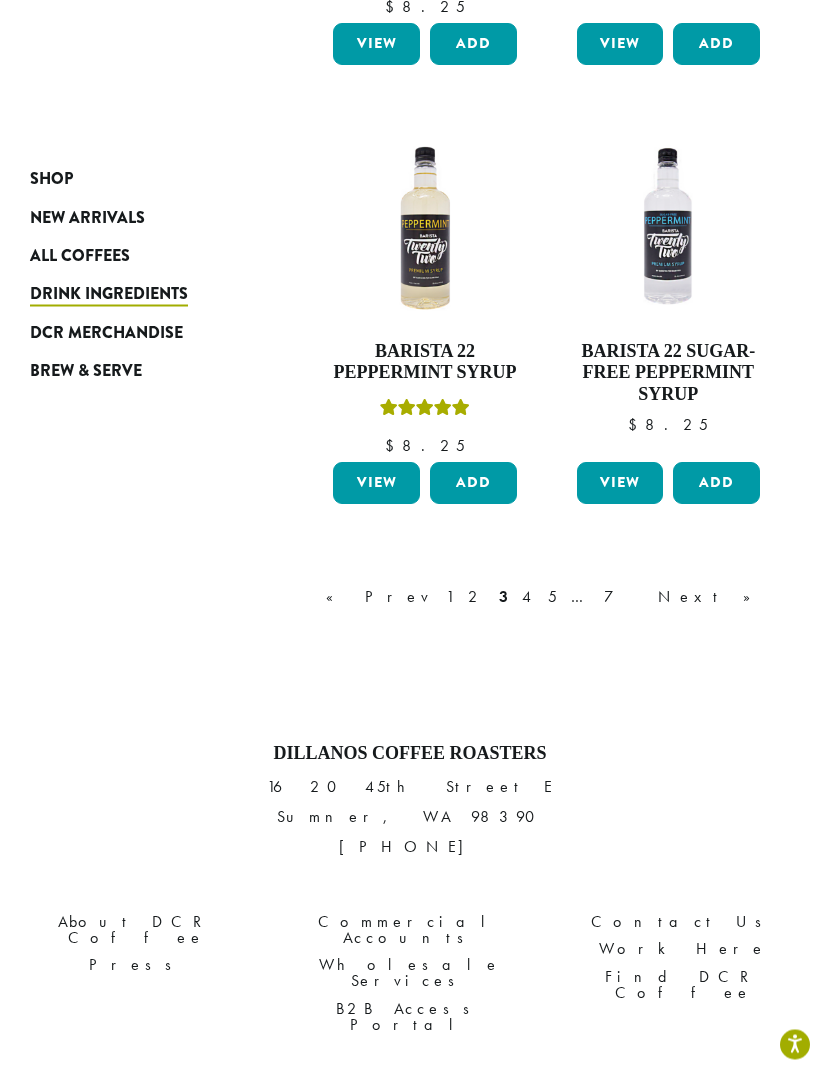 scroll, scrollTop: 2391, scrollLeft: 0, axis: vertical 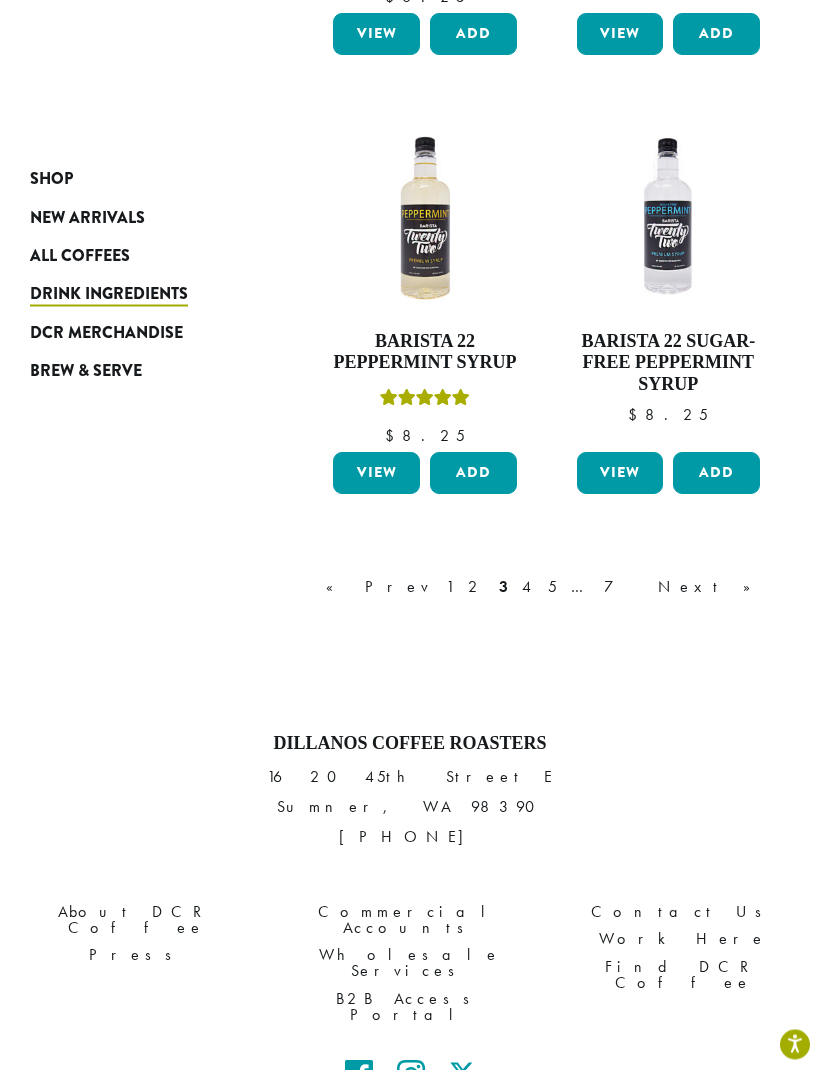 click on "4" at bounding box center (528, 588) 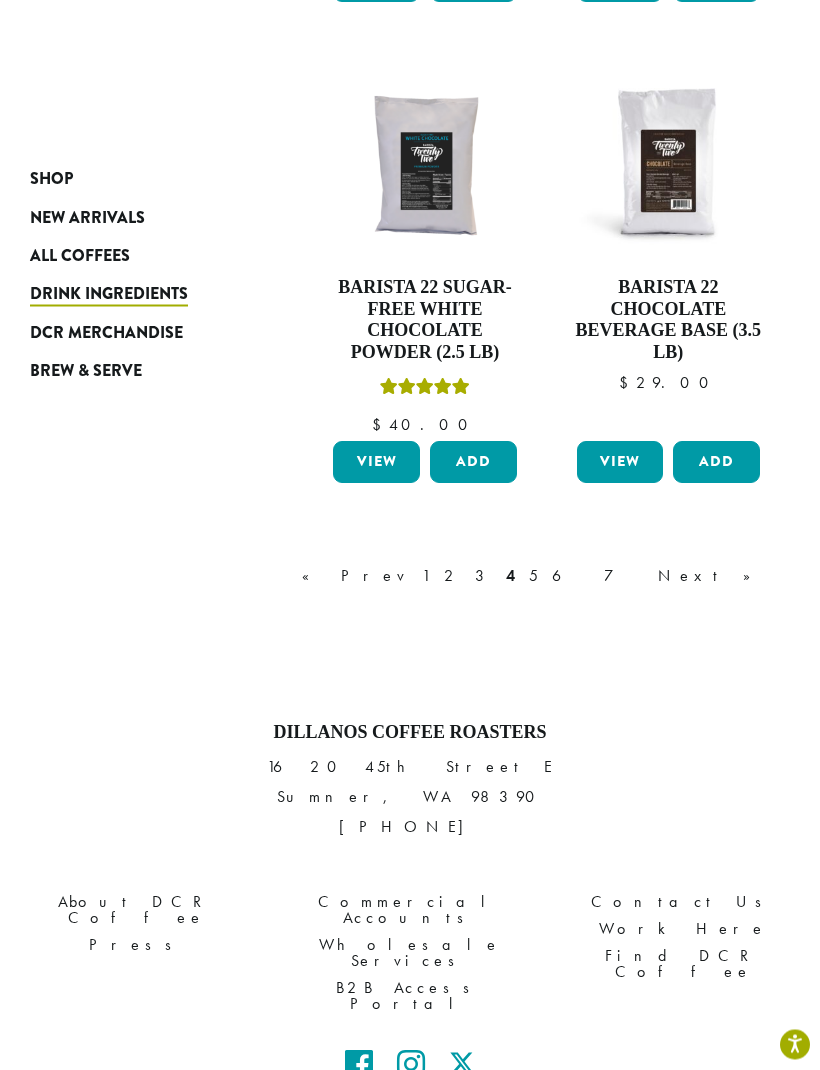scroll, scrollTop: 2466, scrollLeft: 0, axis: vertical 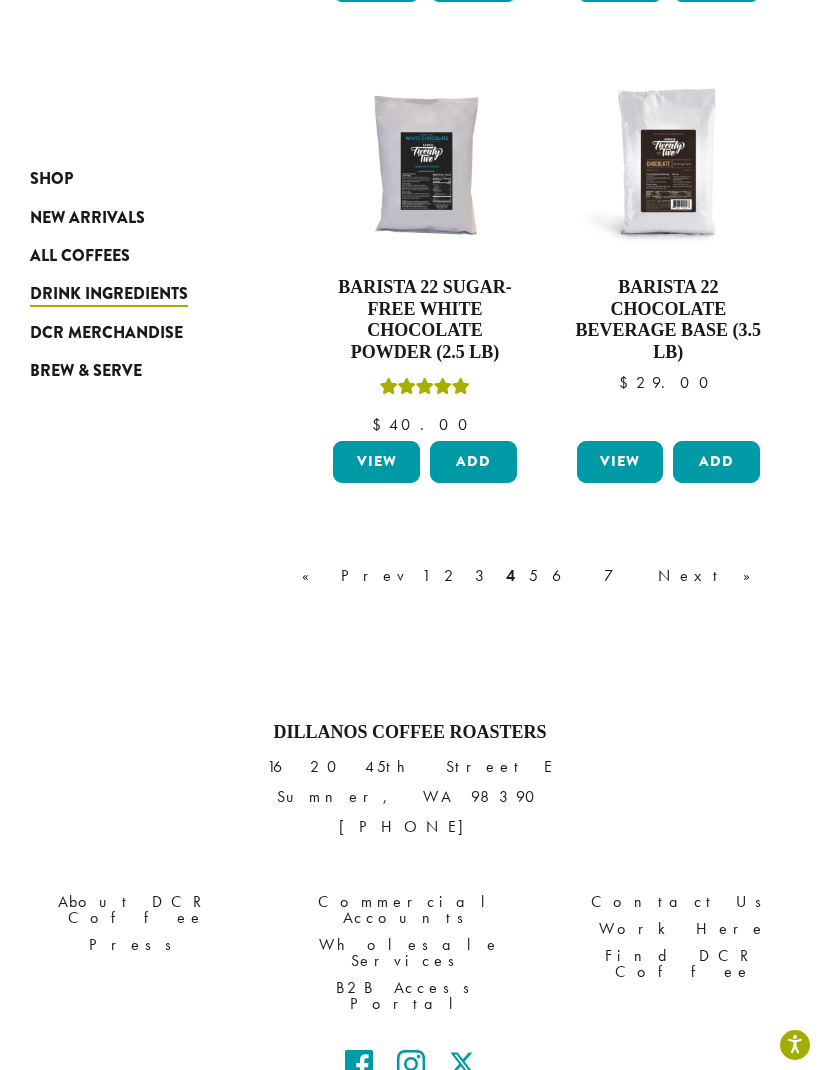 click on "5" at bounding box center [533, 576] 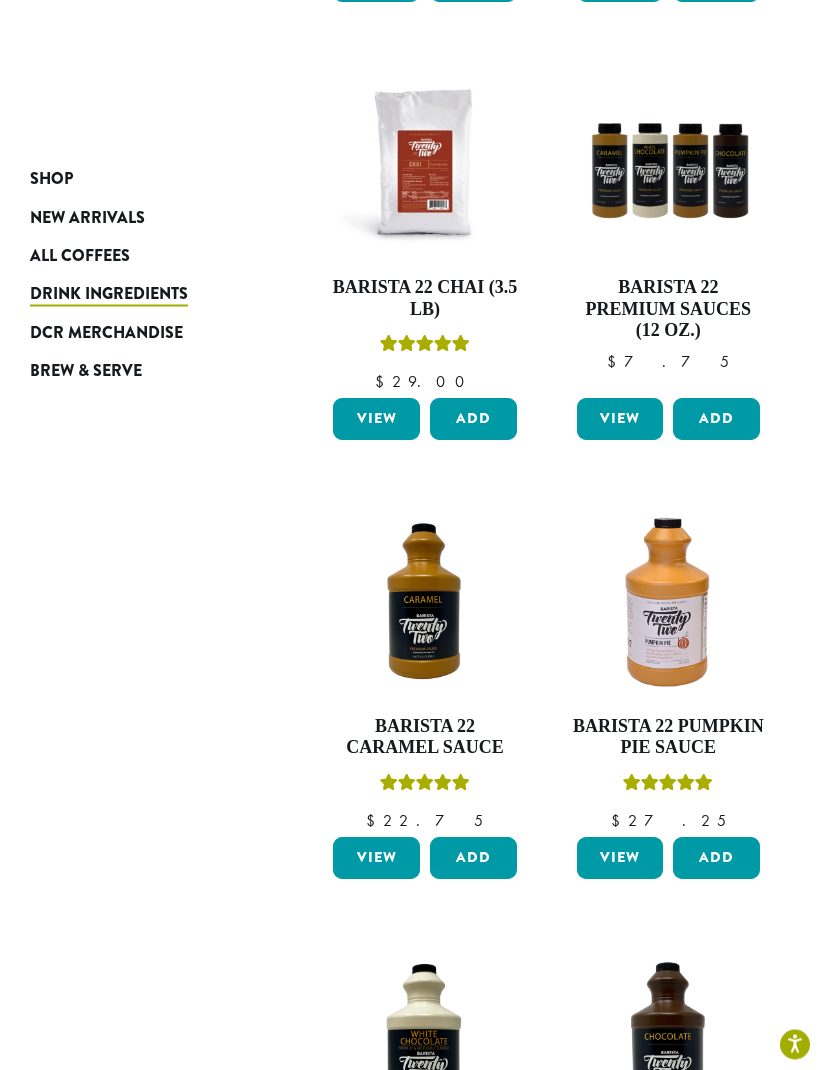 scroll, scrollTop: 816, scrollLeft: 0, axis: vertical 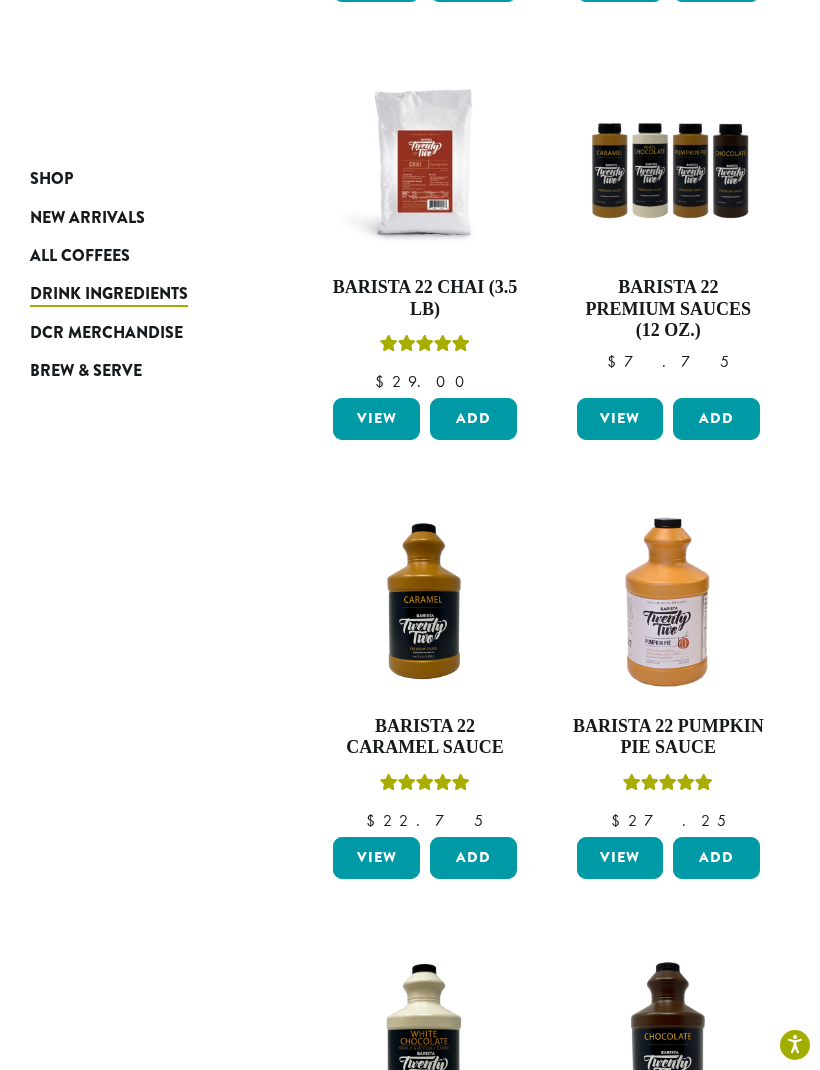 click on "Brew & Serve" at bounding box center (86, 371) 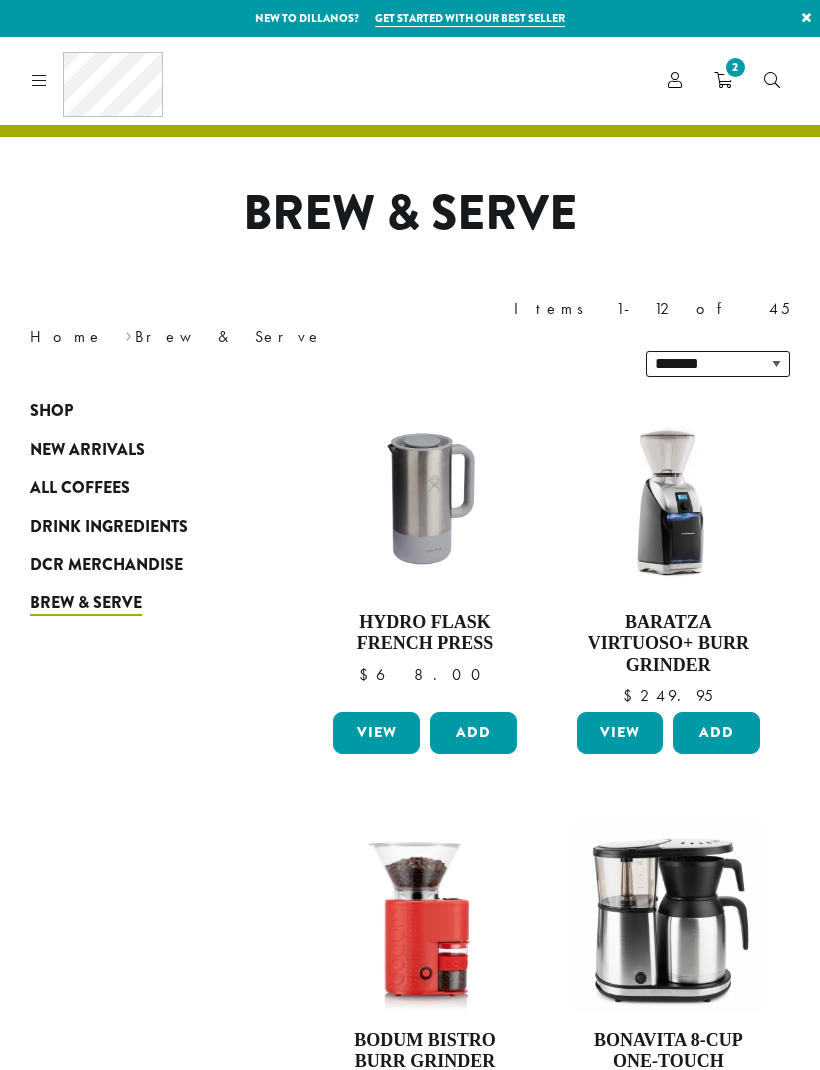 scroll, scrollTop: 0, scrollLeft: 0, axis: both 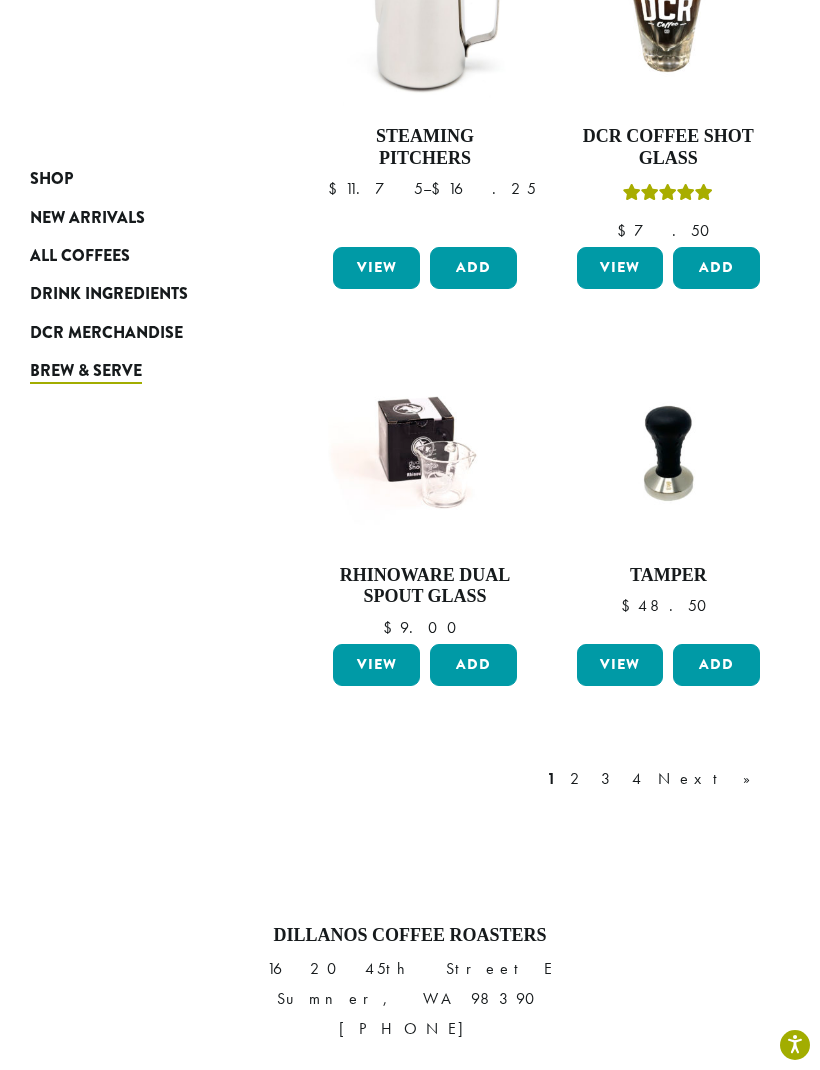 click on "2" at bounding box center (578, 779) 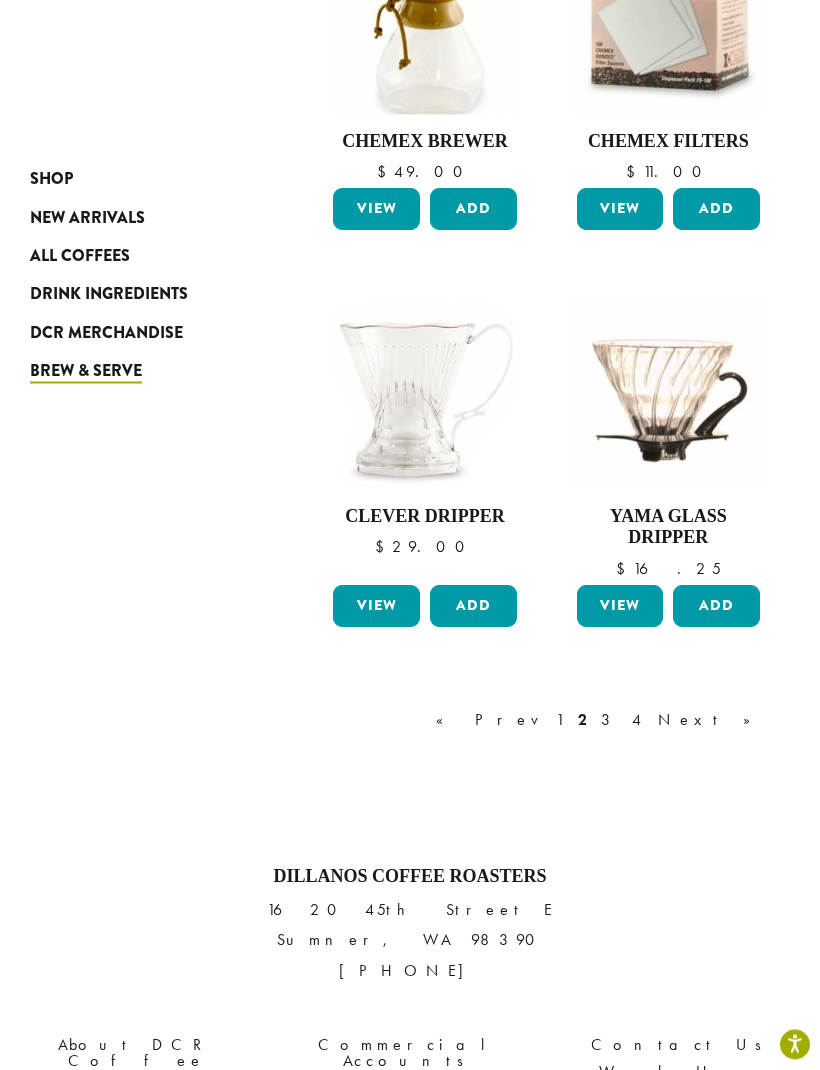 scroll, scrollTop: 2067, scrollLeft: 0, axis: vertical 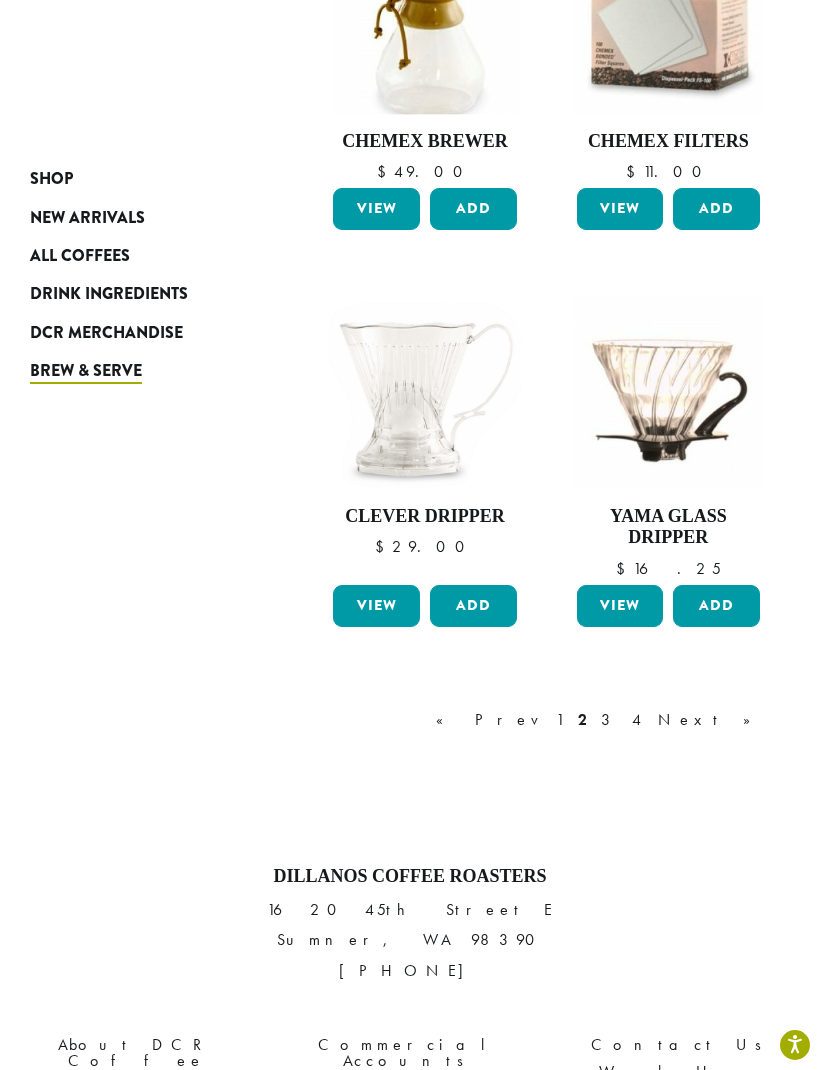 click on "3" at bounding box center (609, 720) 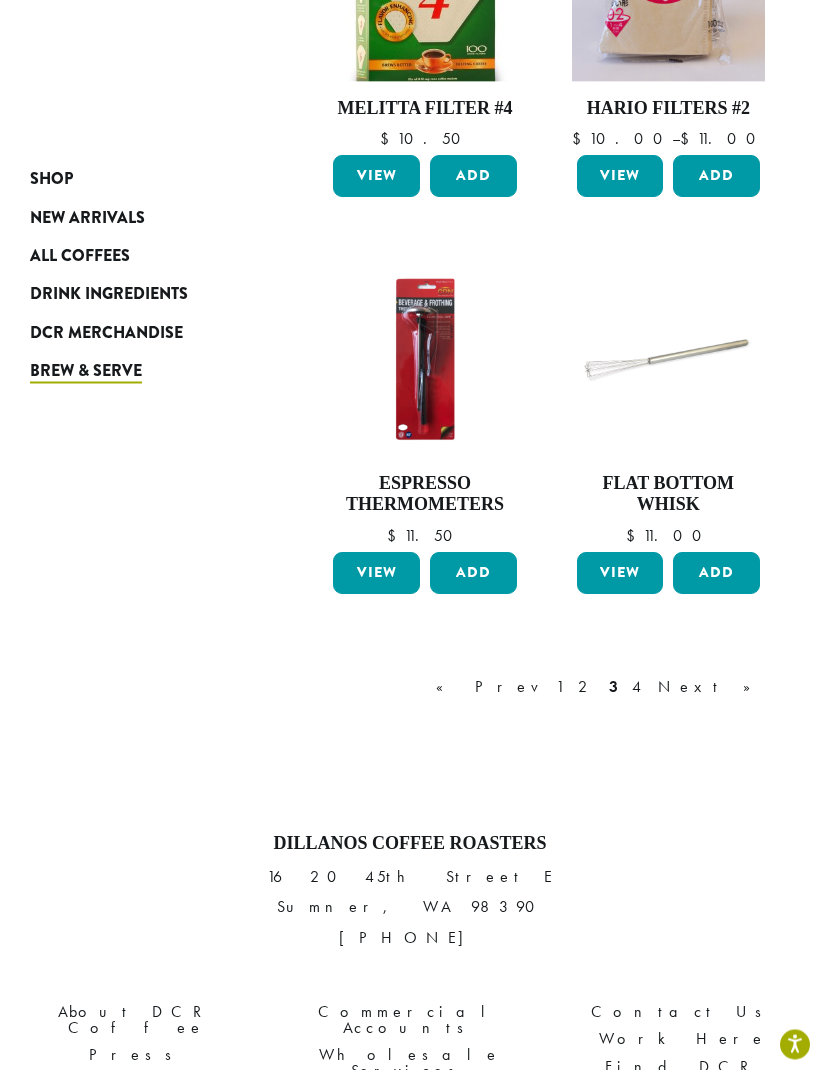 scroll, scrollTop: 2103, scrollLeft: 0, axis: vertical 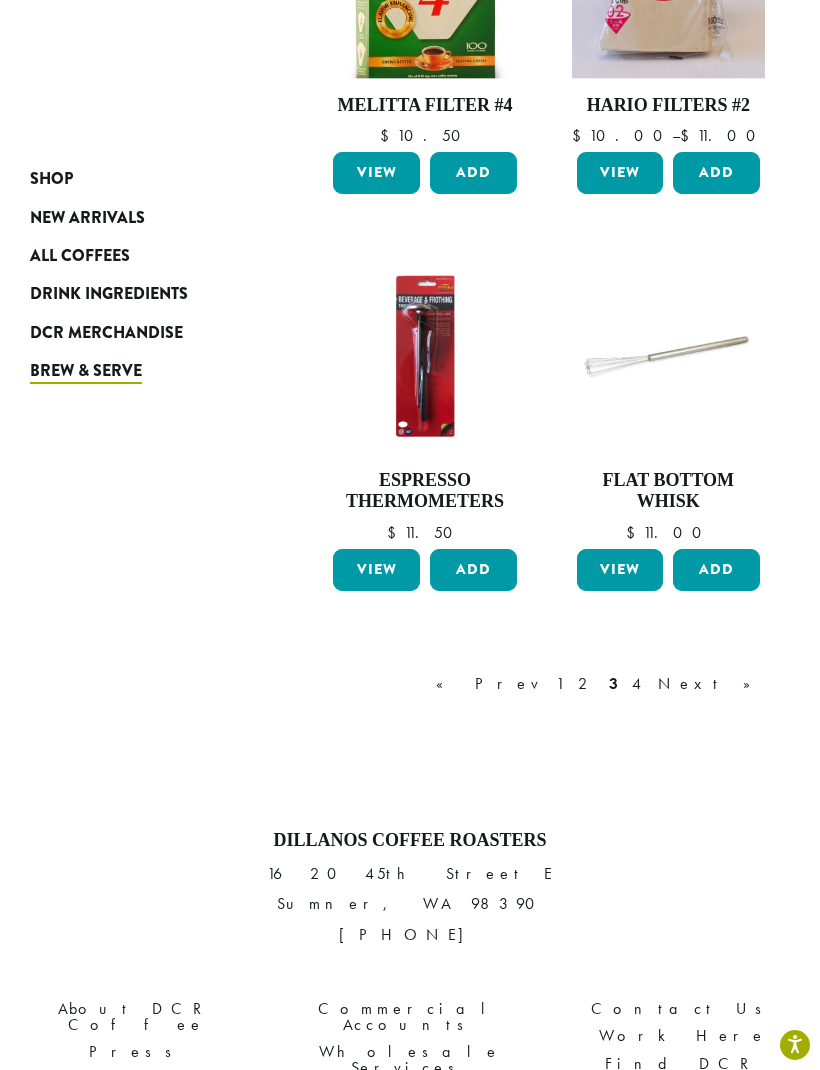 click on "4" at bounding box center (638, 684) 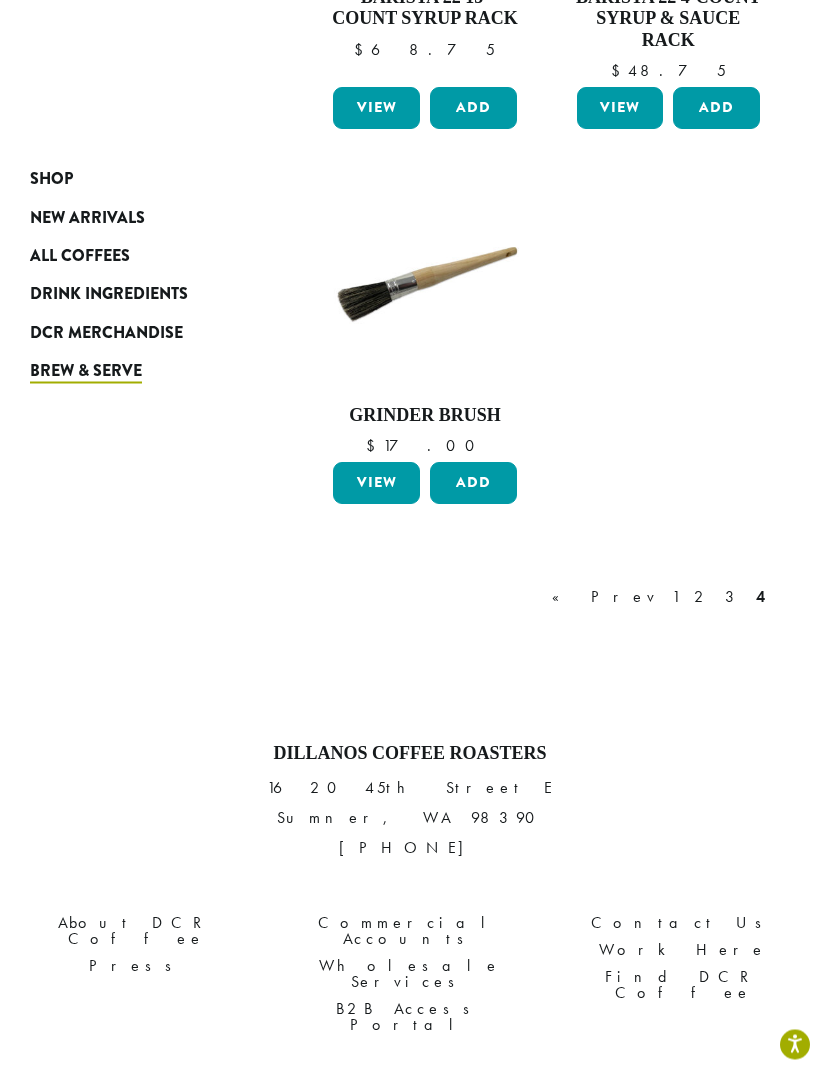 scroll, scrollTop: 1883, scrollLeft: 0, axis: vertical 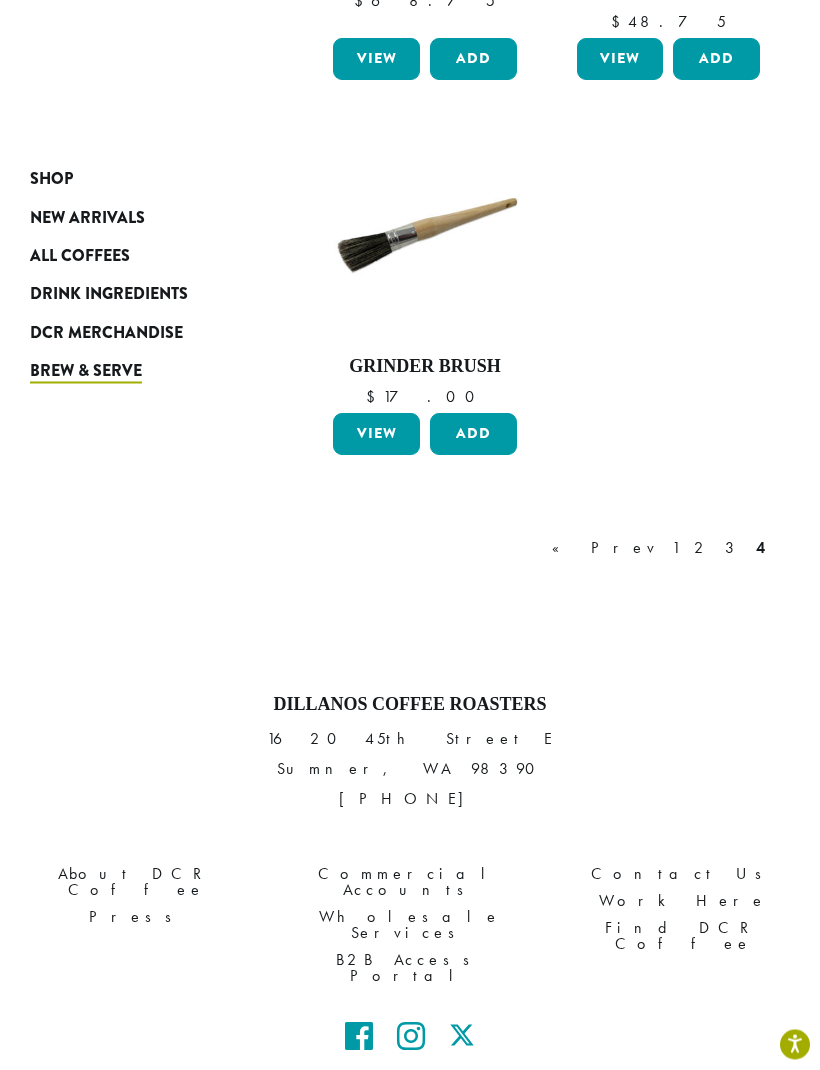 click on "Add" at bounding box center [473, 435] 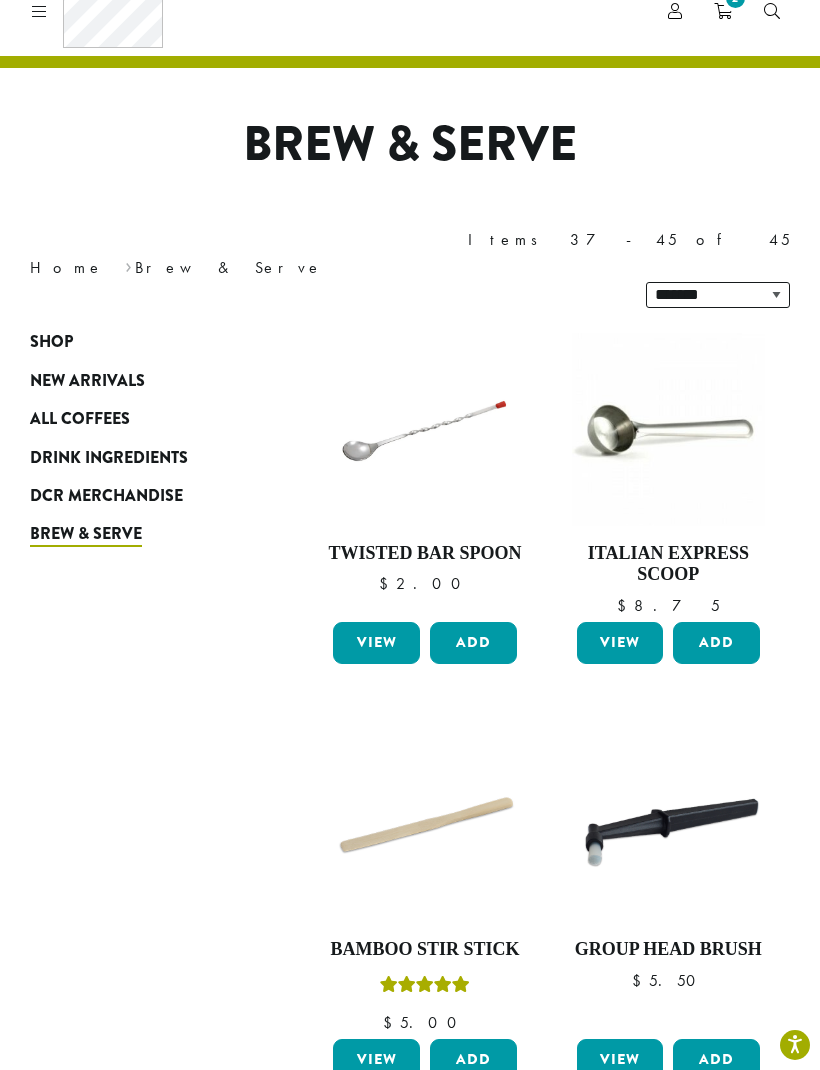 scroll, scrollTop: 0, scrollLeft: 0, axis: both 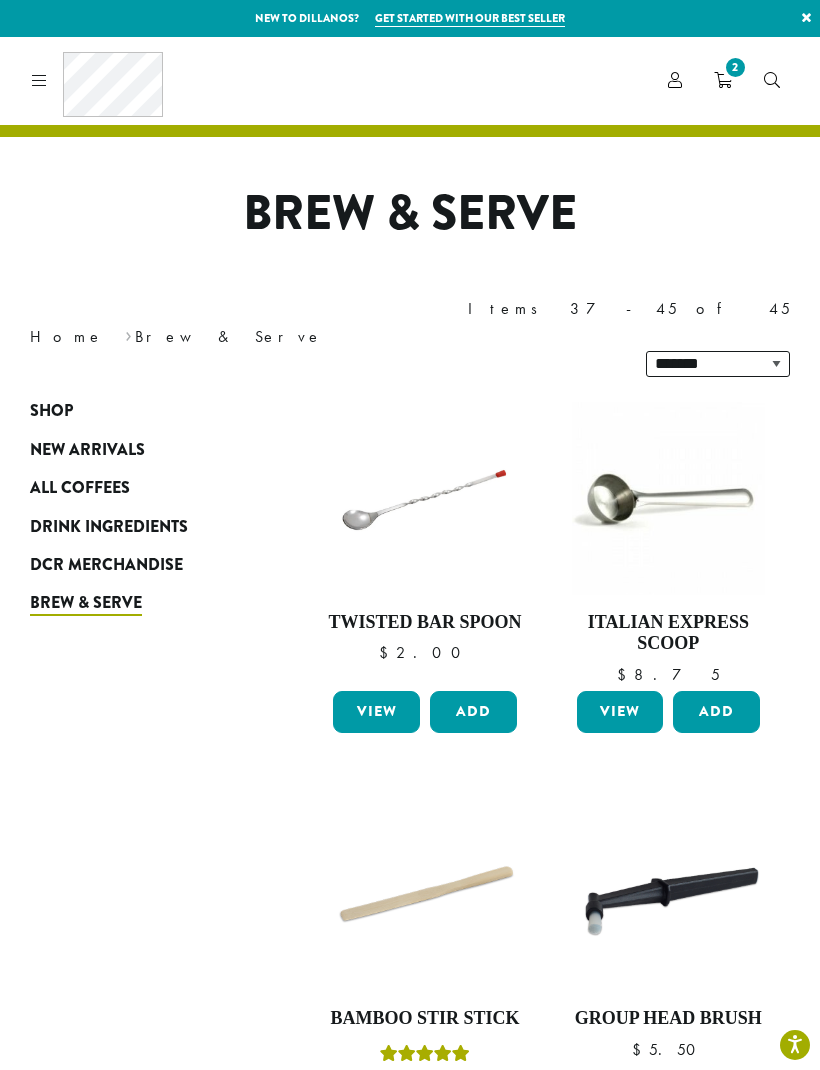 click on "2" at bounding box center (723, 80) 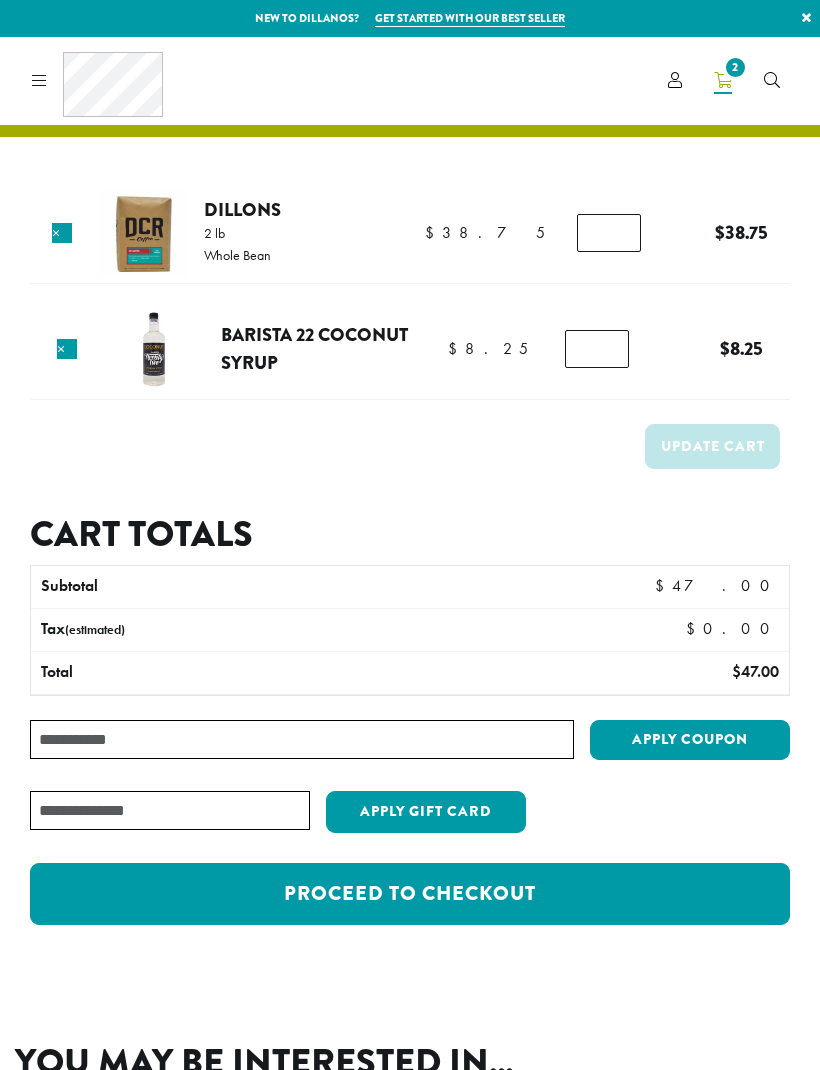 scroll, scrollTop: 0, scrollLeft: 0, axis: both 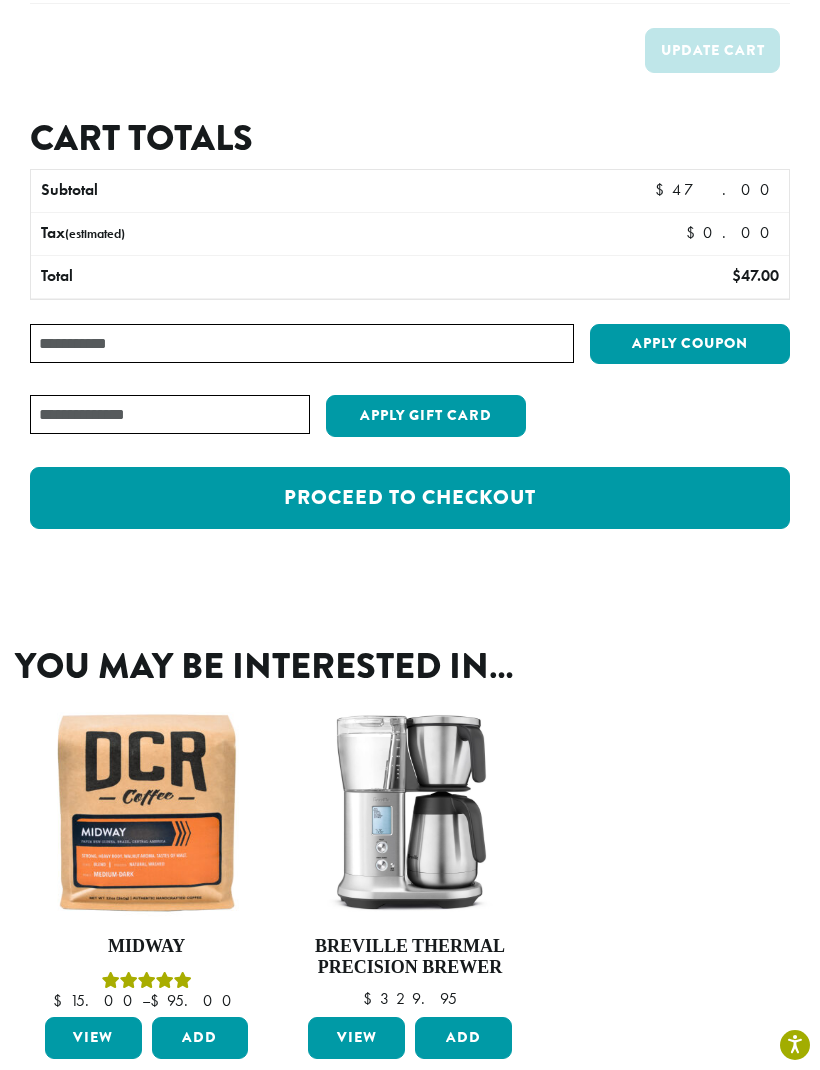 click on "Proceed to checkout" at bounding box center (410, 498) 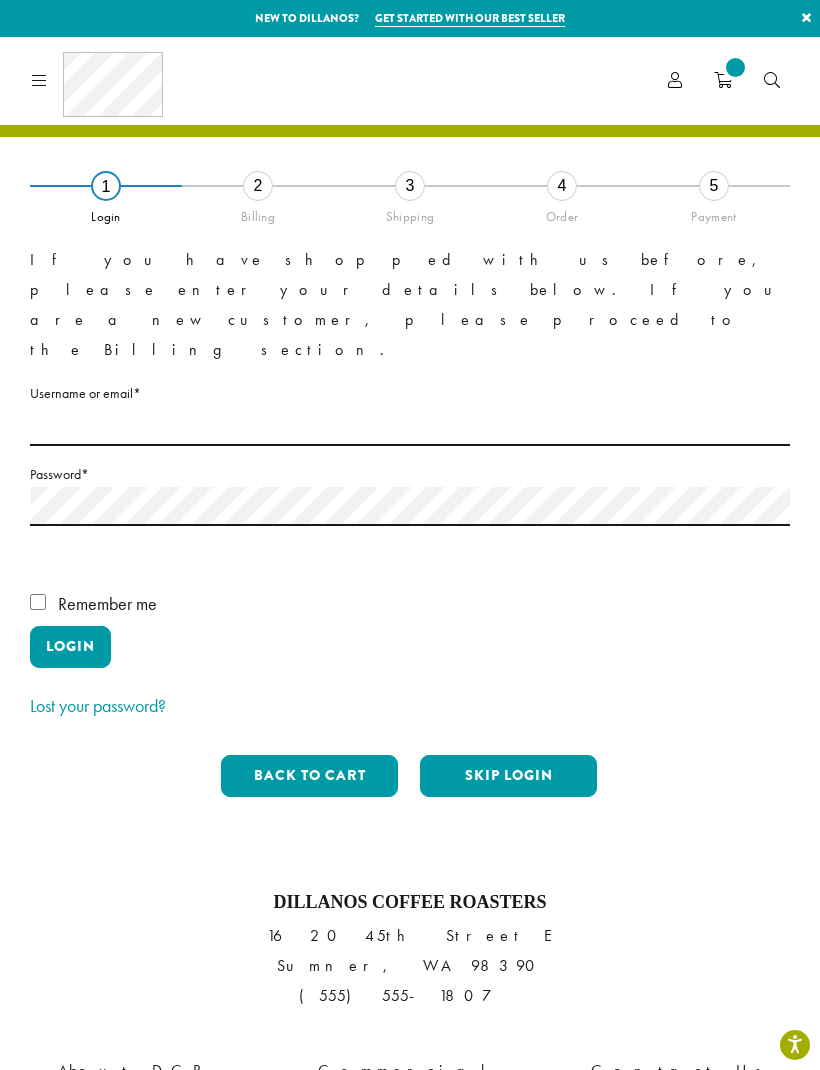 scroll, scrollTop: 0, scrollLeft: 0, axis: both 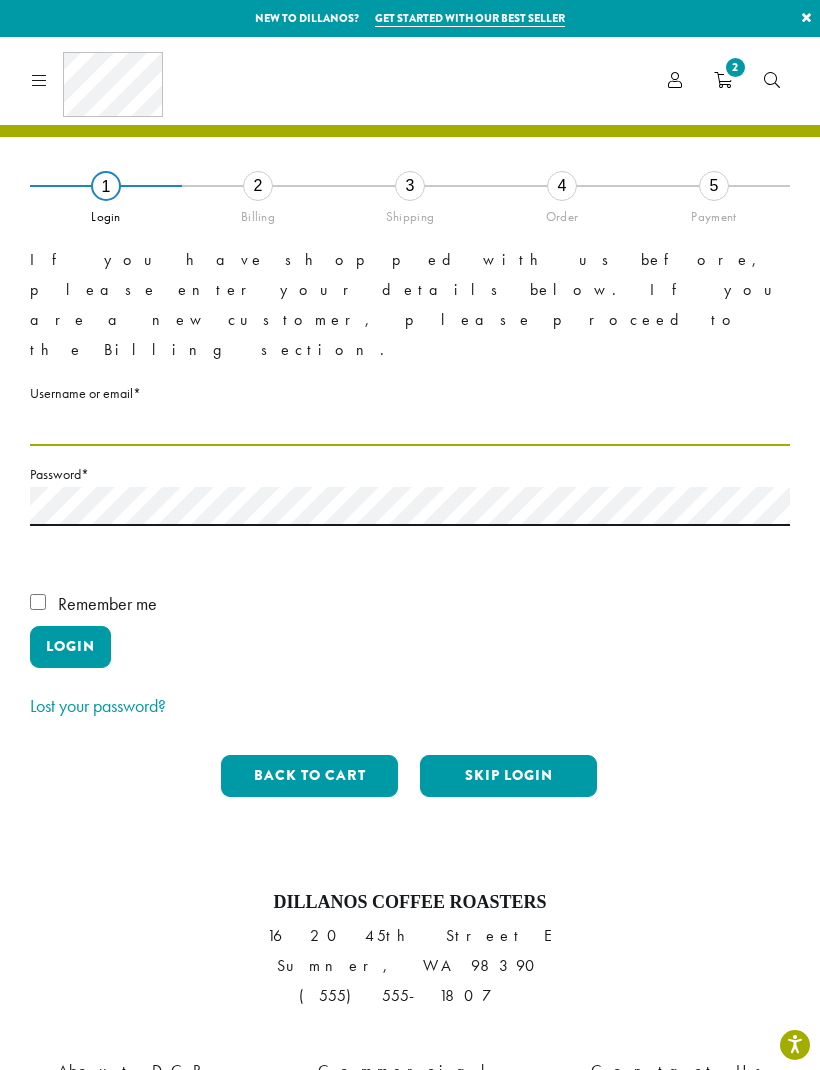 type on "**********" 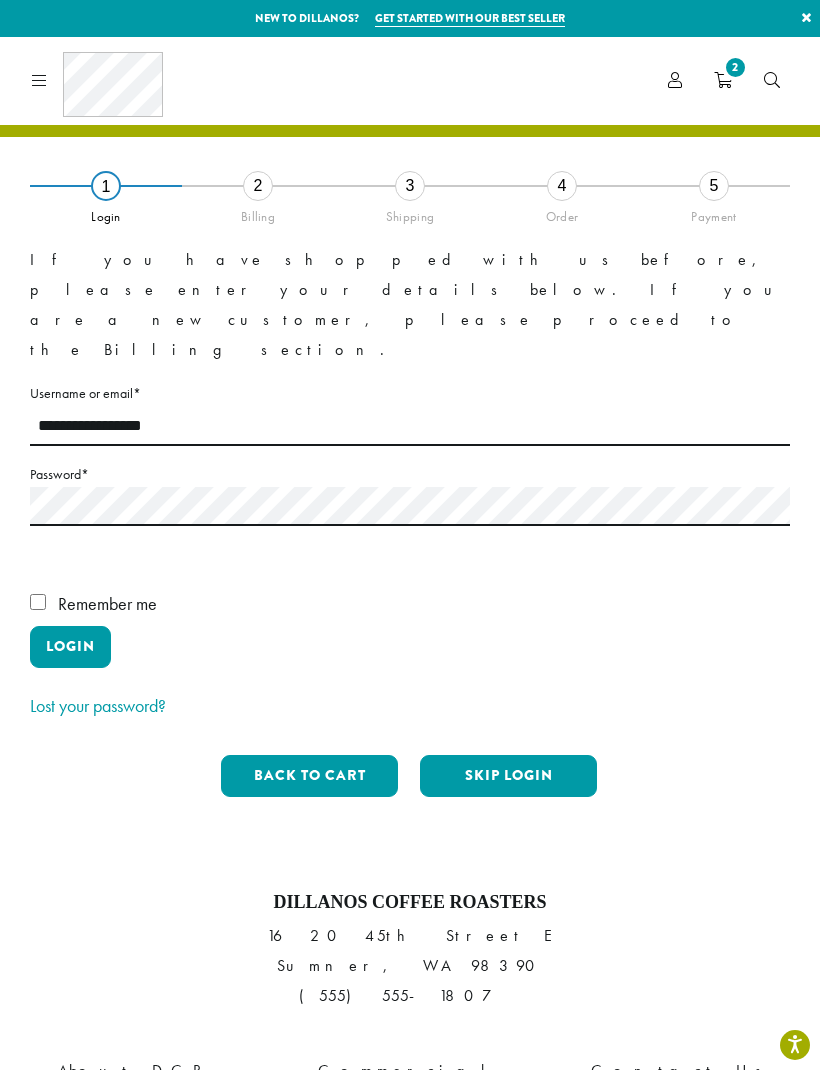 click on "Login" at bounding box center (70, 647) 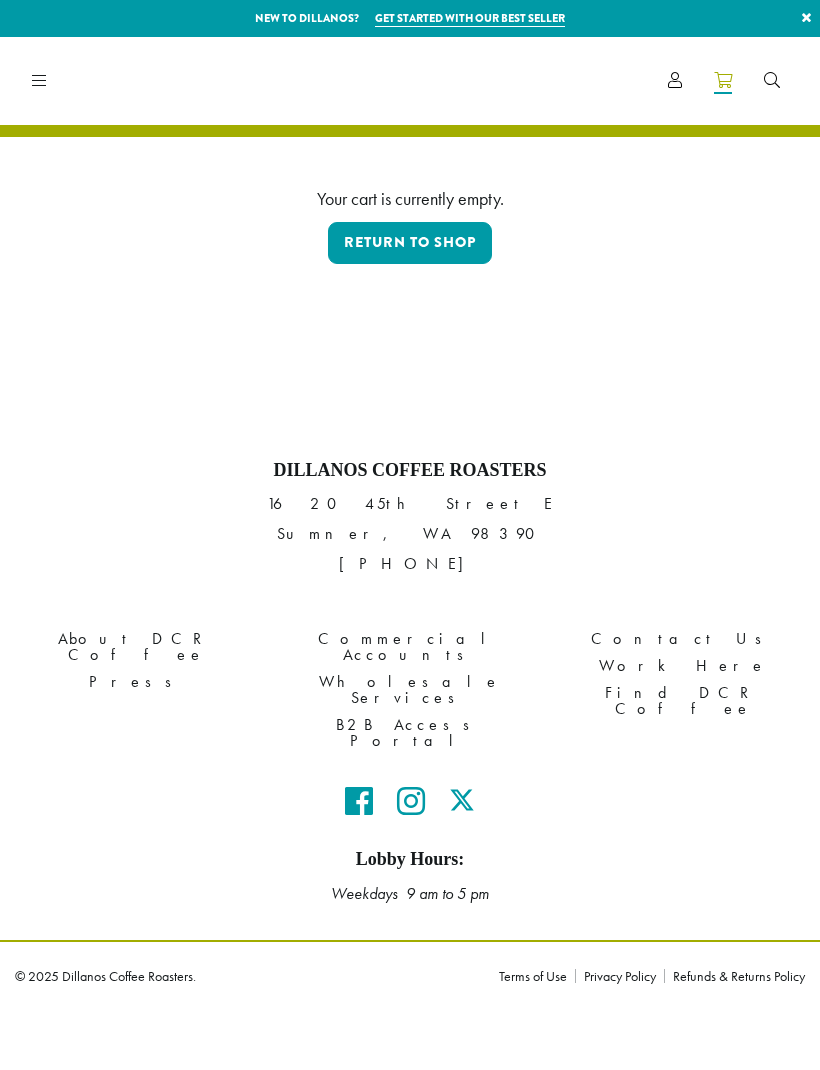 scroll, scrollTop: 0, scrollLeft: 0, axis: both 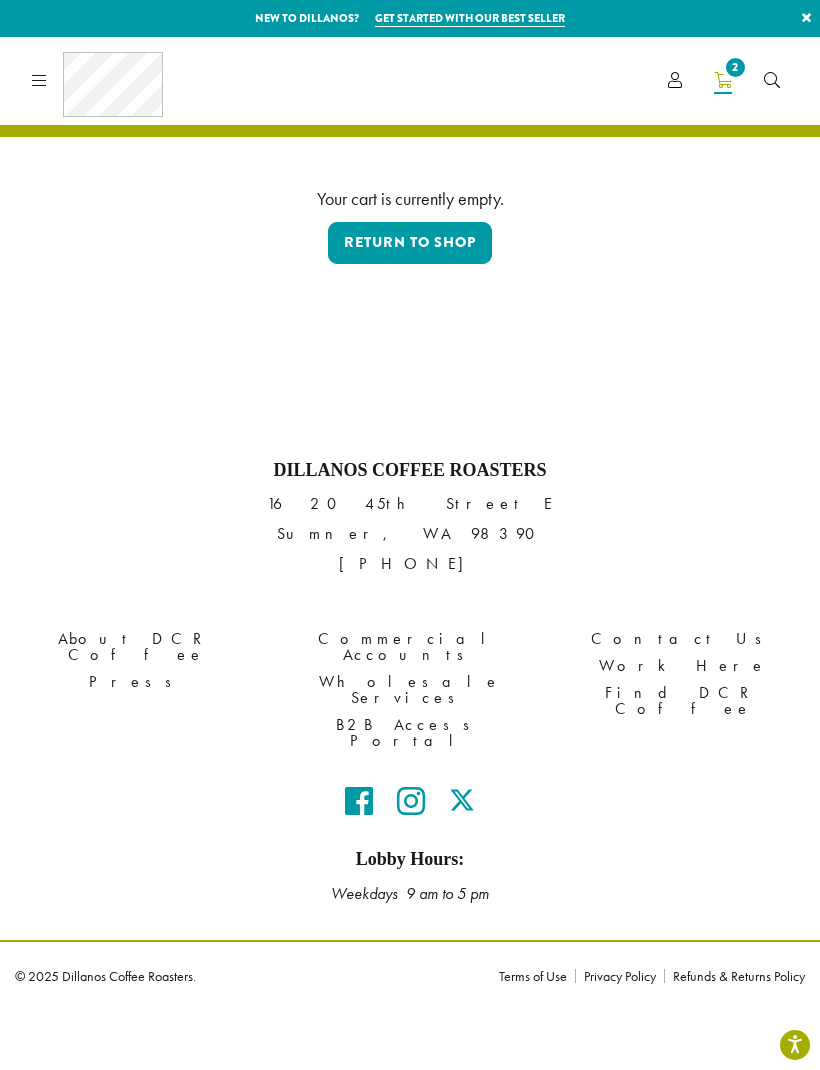 click on "2" at bounding box center [723, 80] 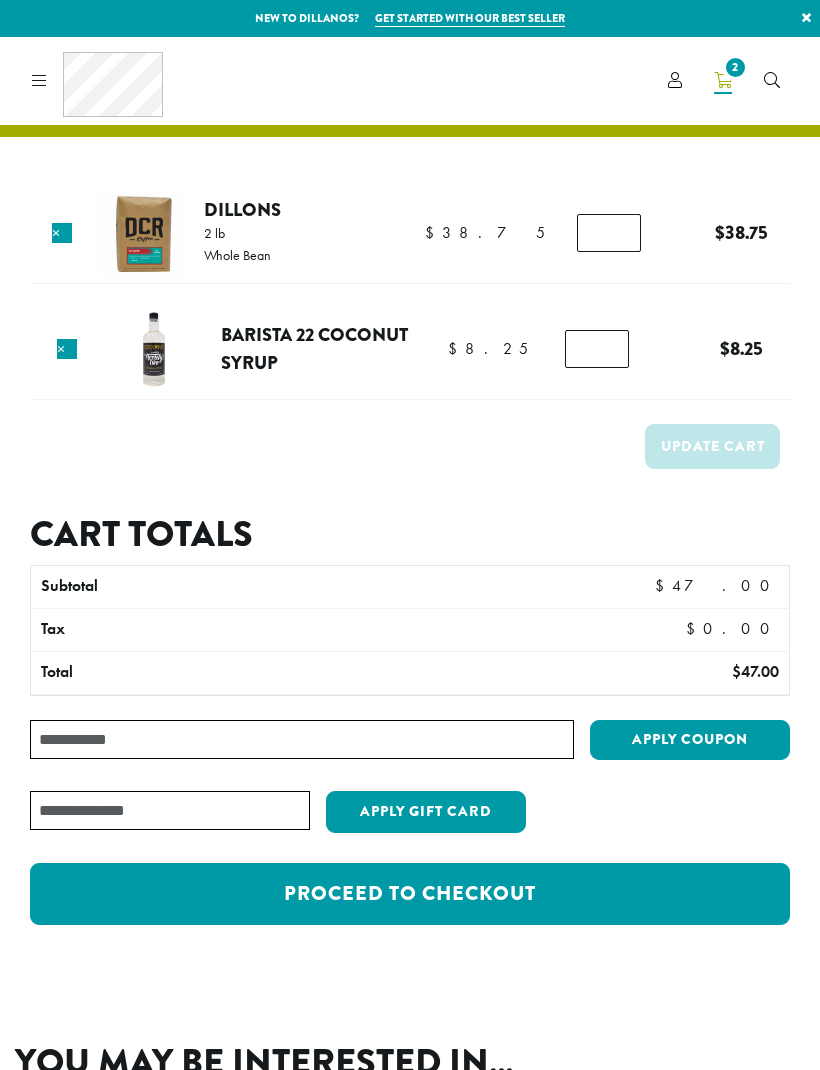 scroll, scrollTop: 0, scrollLeft: 0, axis: both 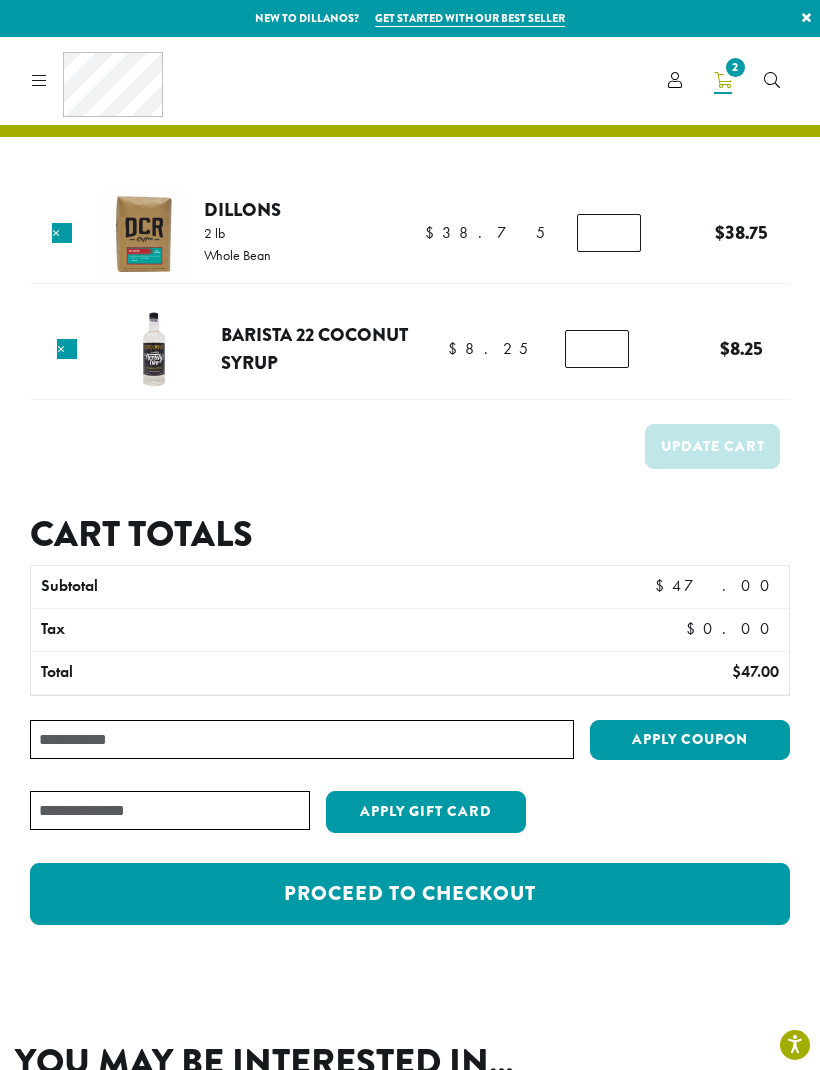 click on "Proceed to checkout" at bounding box center [410, 894] 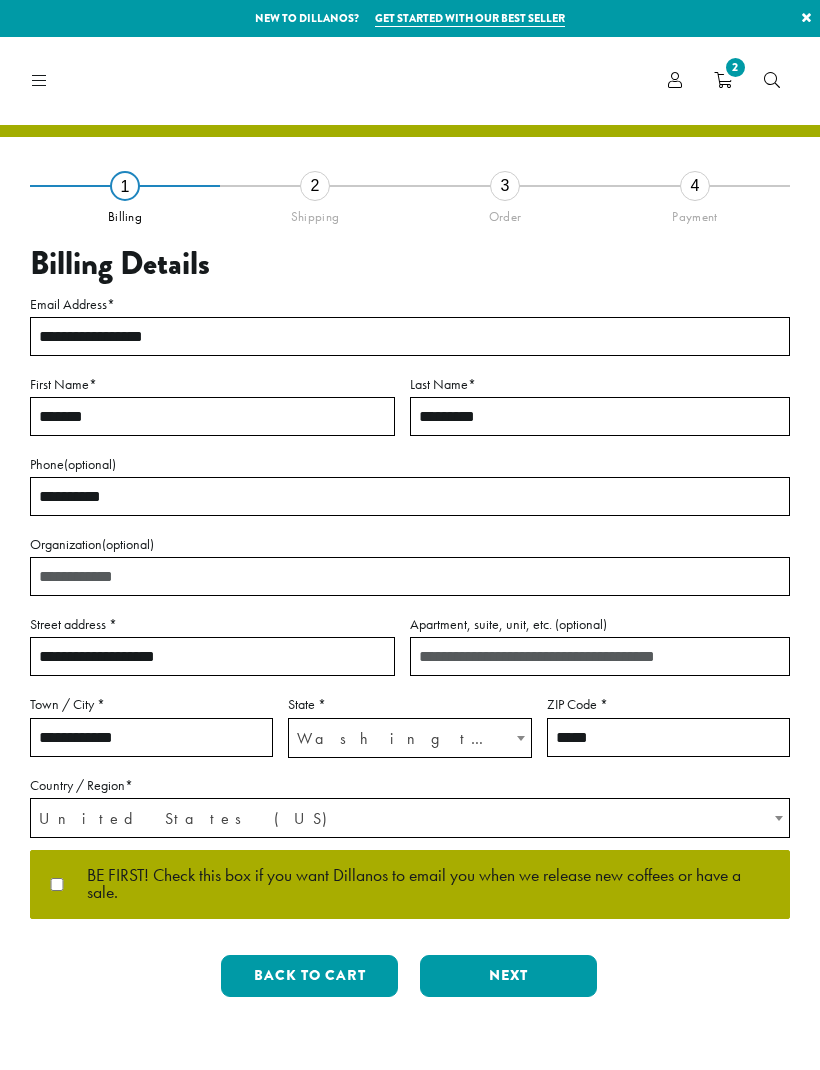 select on "**" 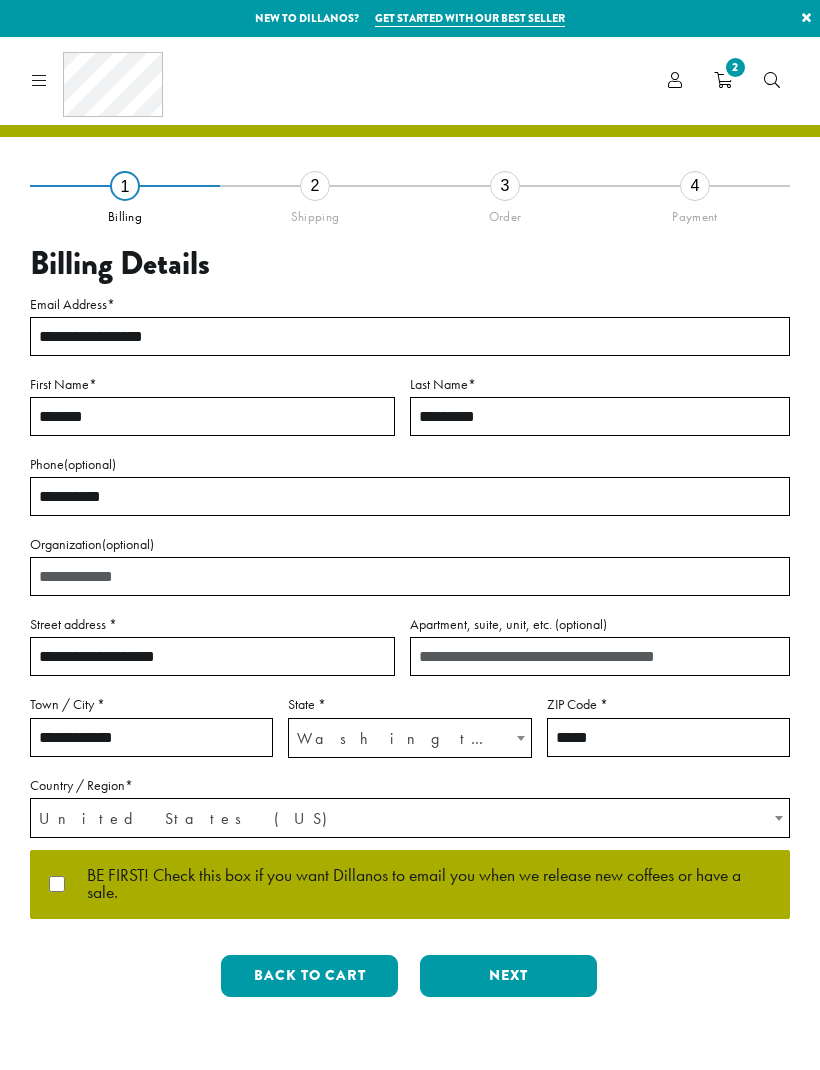 scroll, scrollTop: 0, scrollLeft: 0, axis: both 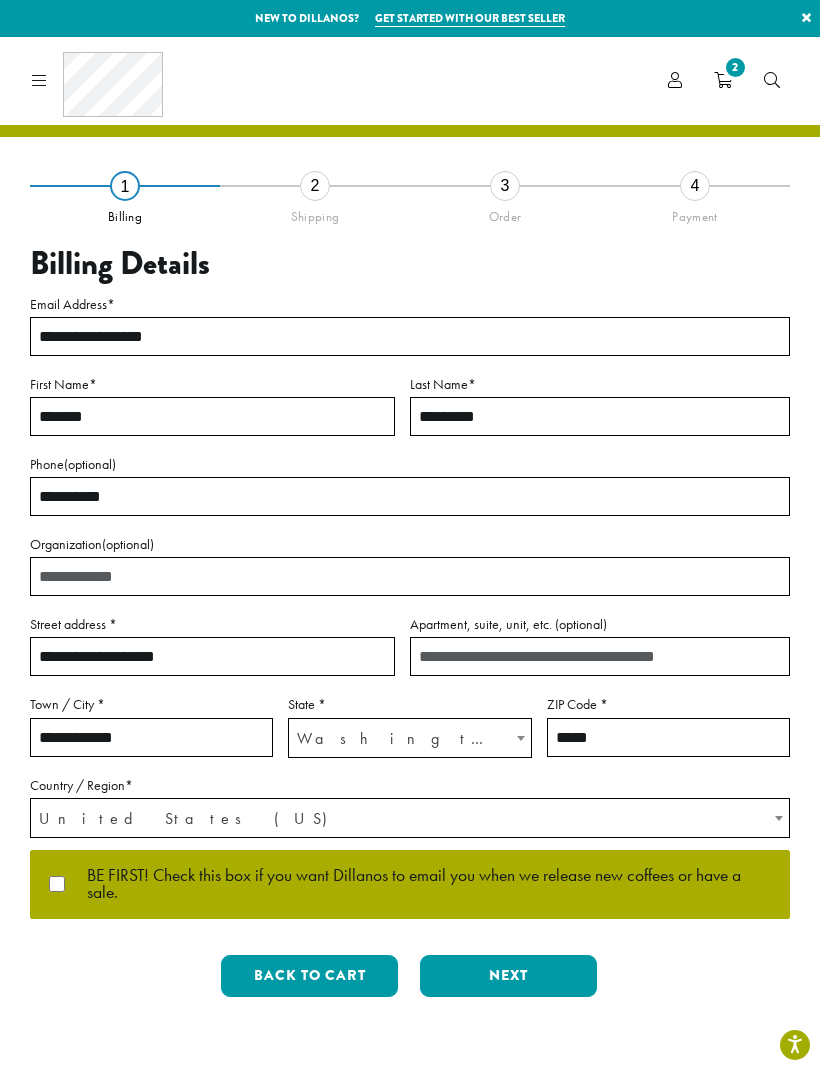 click on "Next" at bounding box center [508, 976] 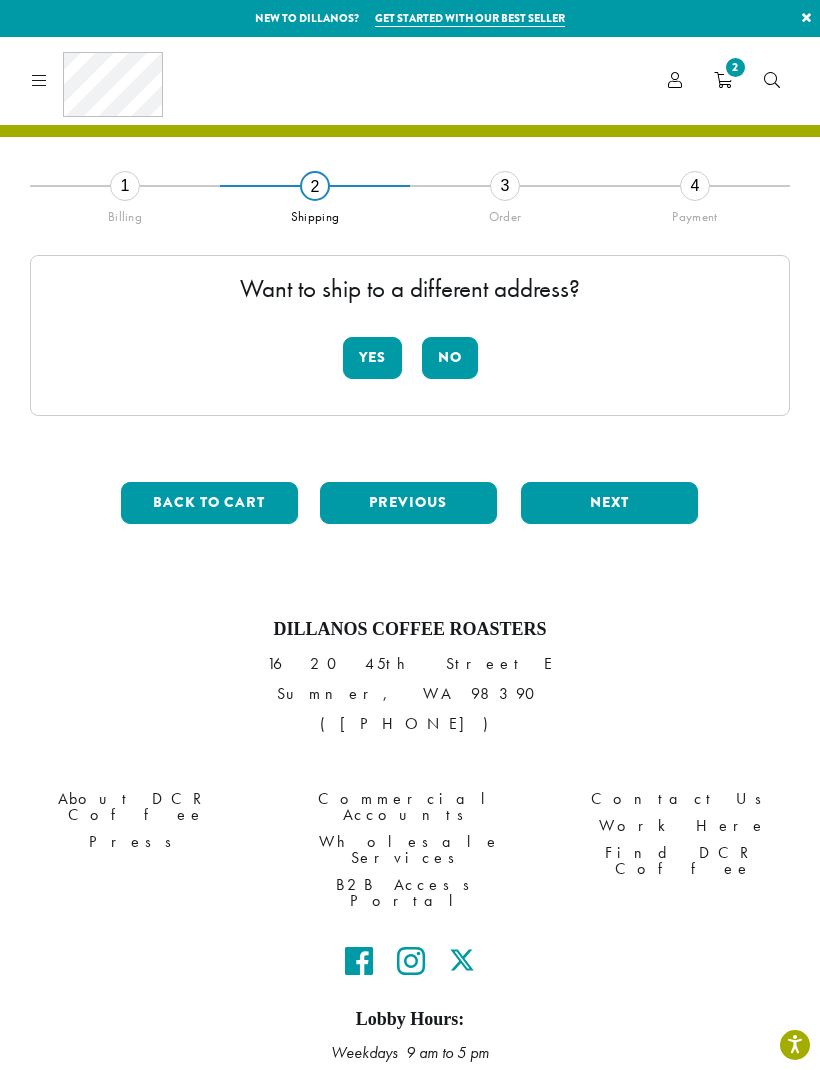 click on "No" at bounding box center [450, 358] 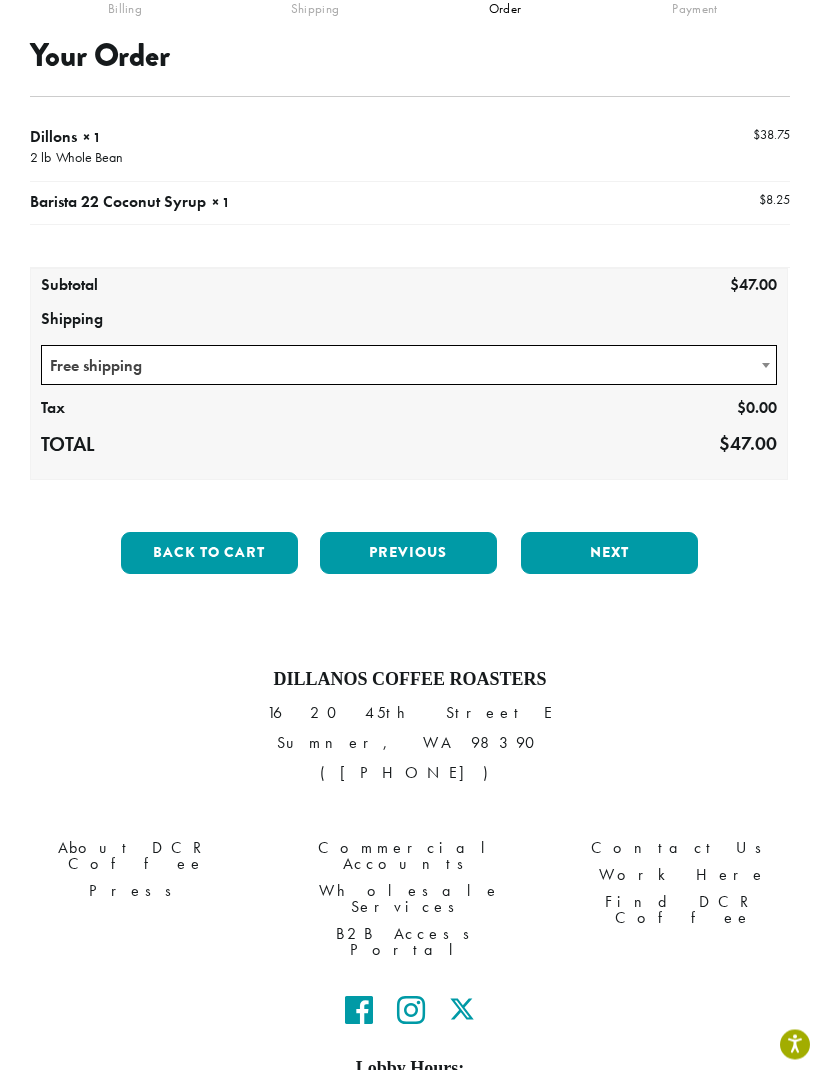 scroll, scrollTop: 240, scrollLeft: 0, axis: vertical 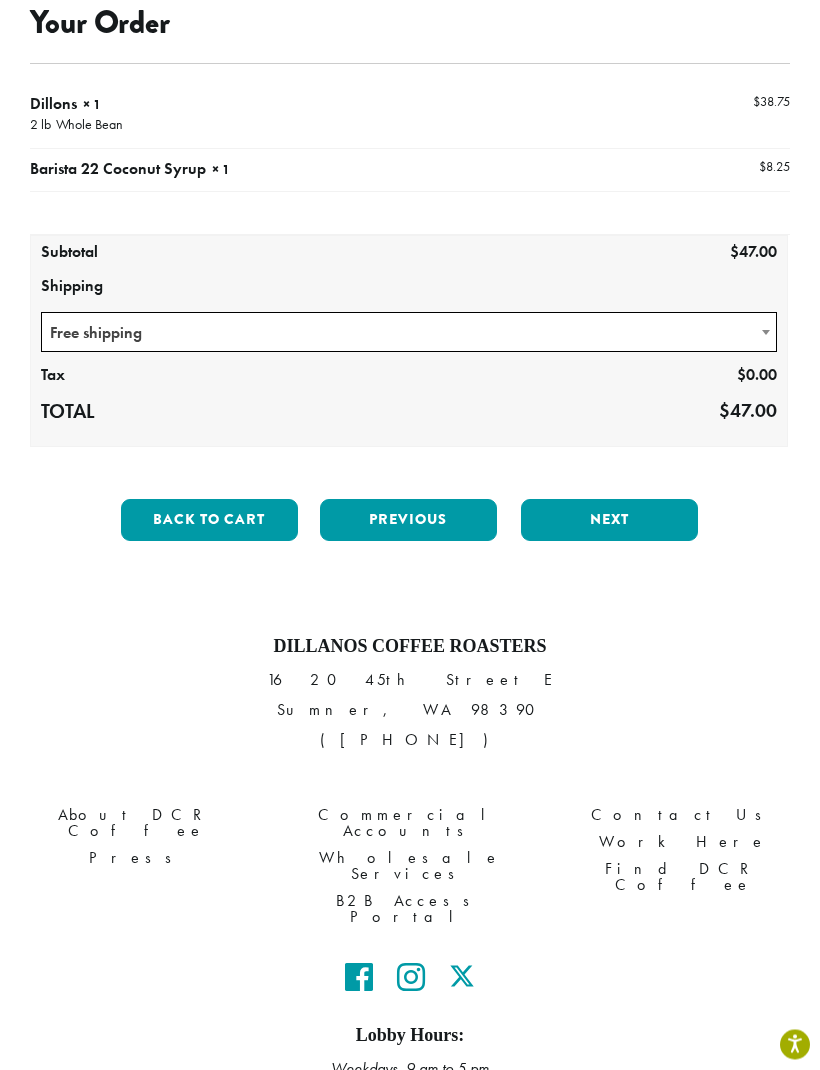 click on "Free shipping" at bounding box center (409, 333) 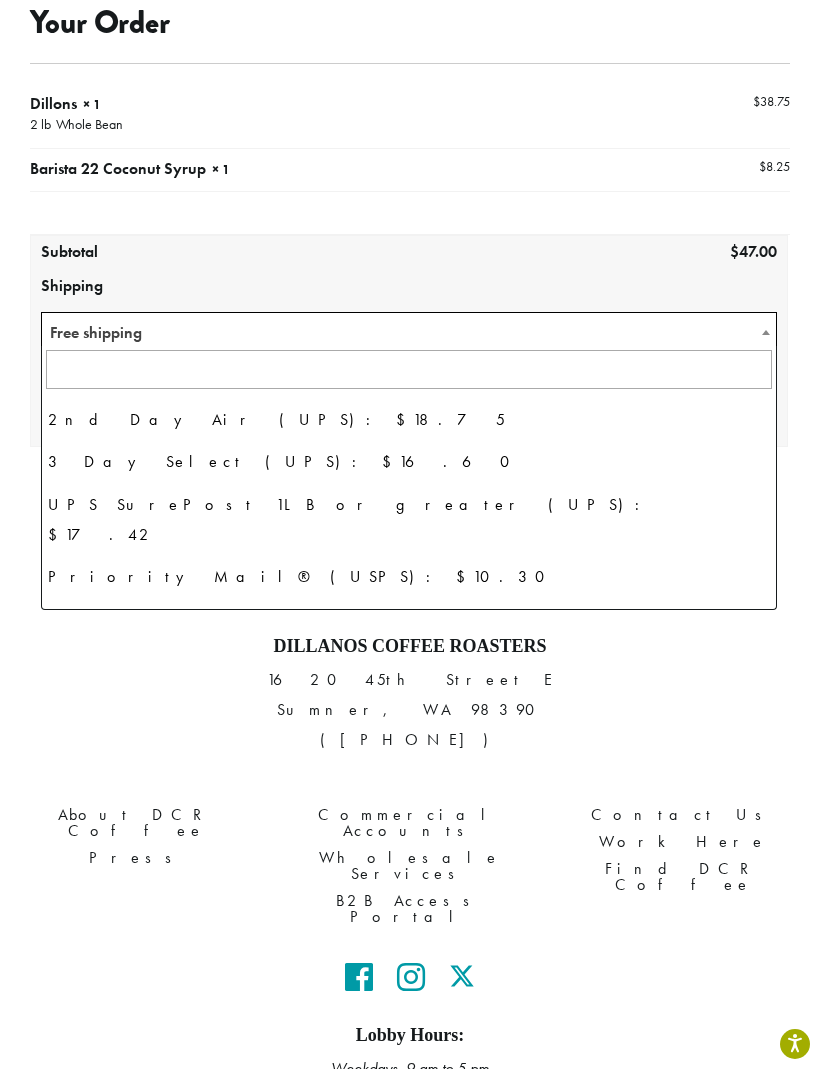 scroll, scrollTop: 136, scrollLeft: 0, axis: vertical 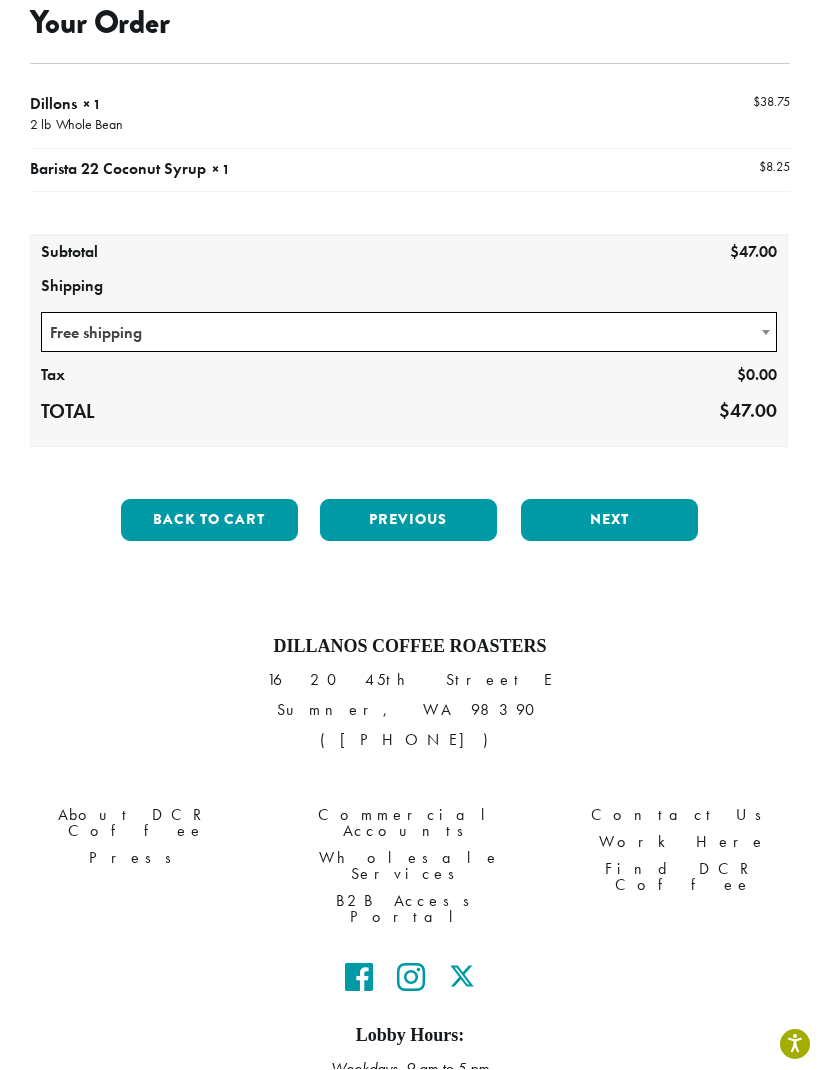click on "Next" at bounding box center [609, 521] 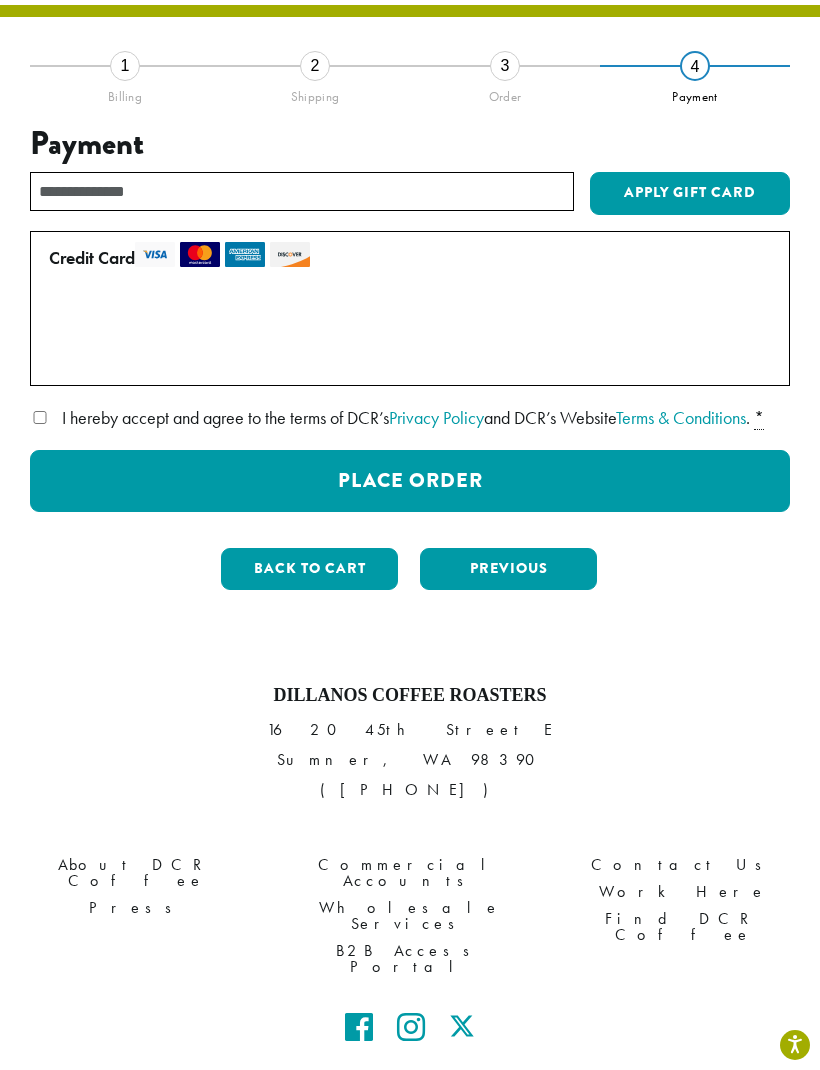 scroll, scrollTop: 114, scrollLeft: 0, axis: vertical 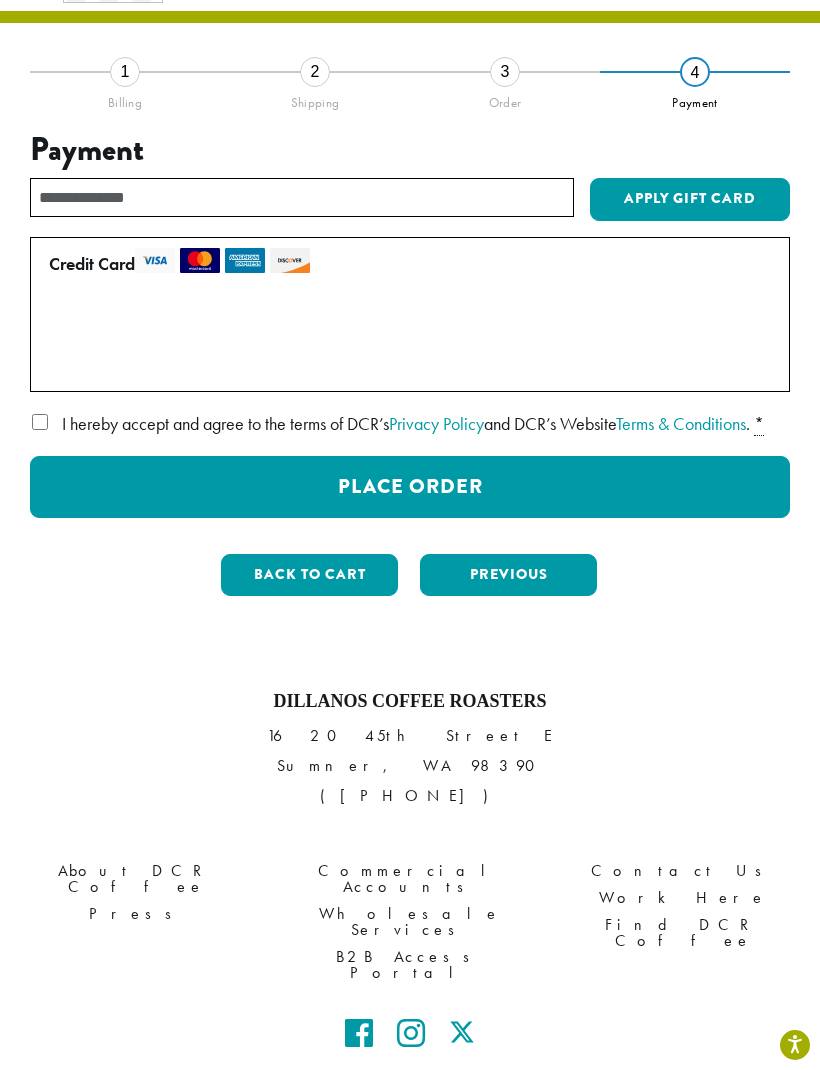 click on "Place Order" at bounding box center (410, 487) 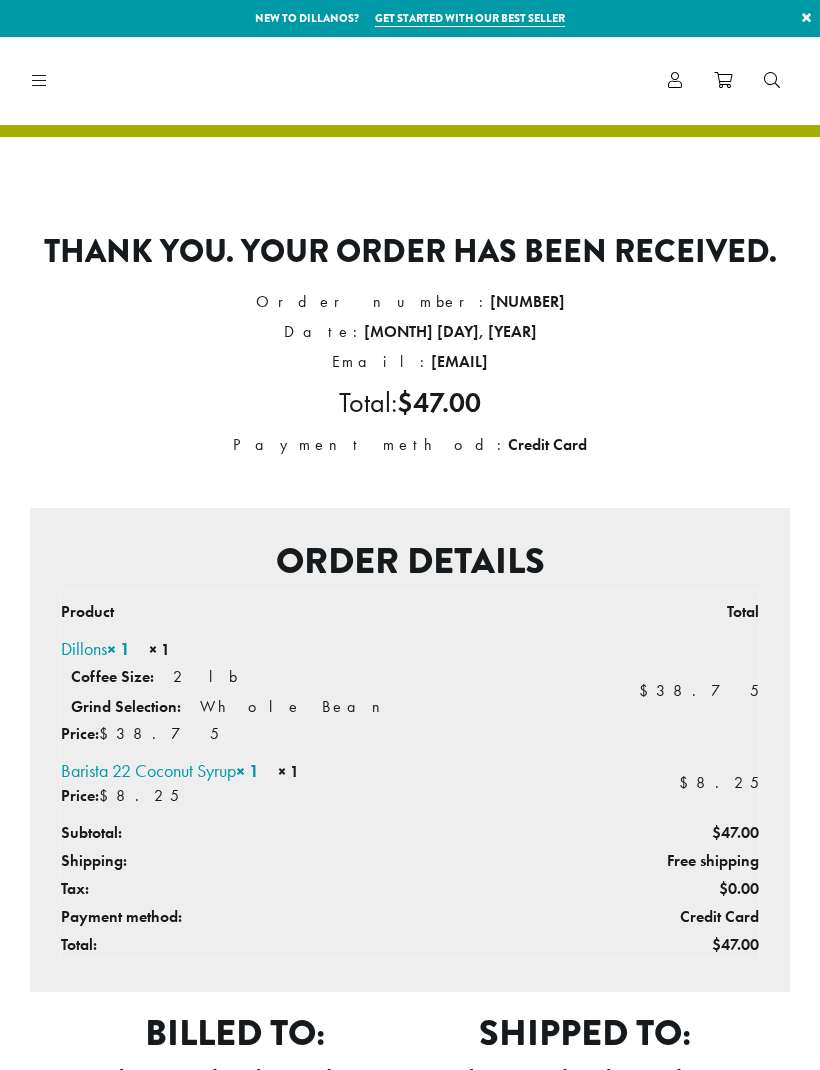 scroll, scrollTop: 0, scrollLeft: 0, axis: both 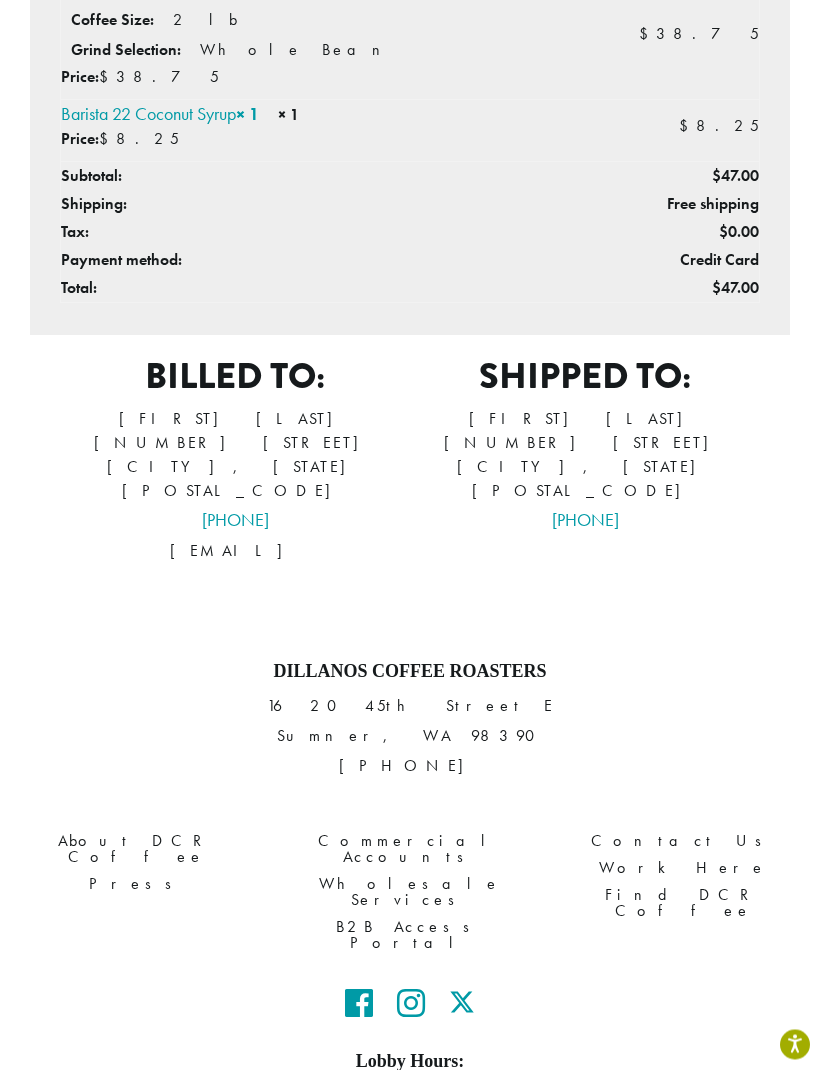 click on "Find DCR Coffee" at bounding box center [683, 904] 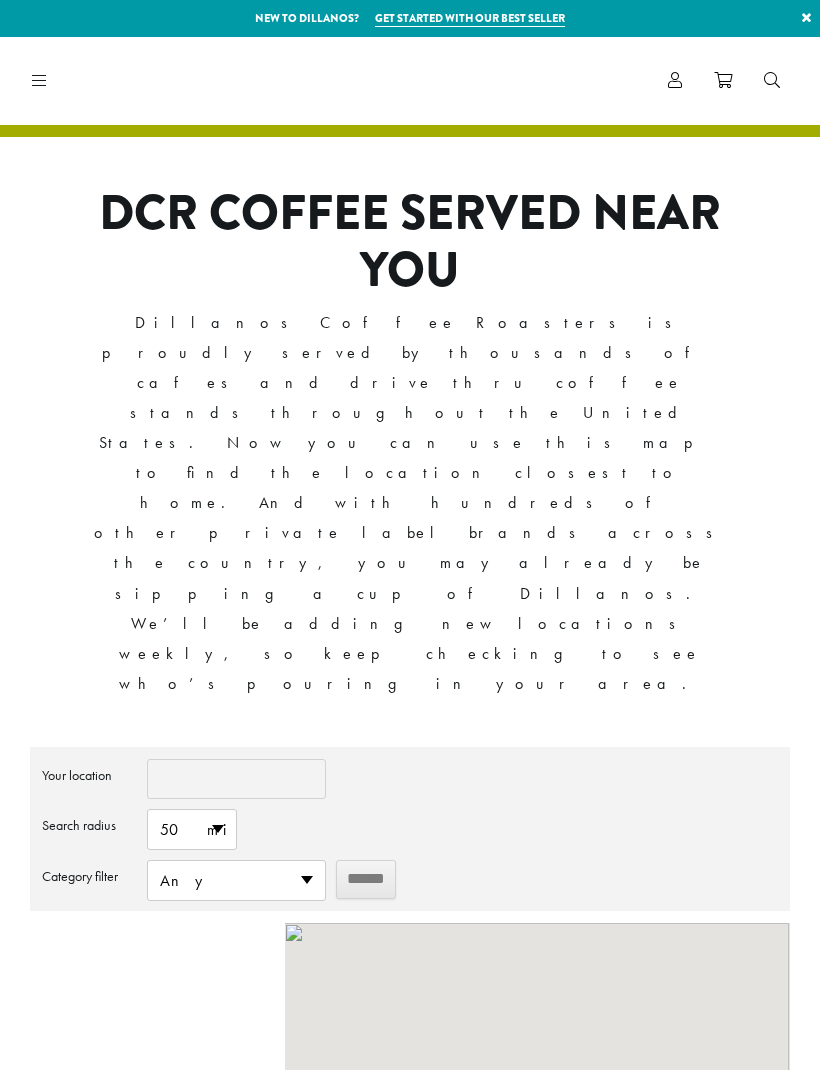 scroll, scrollTop: 0, scrollLeft: 0, axis: both 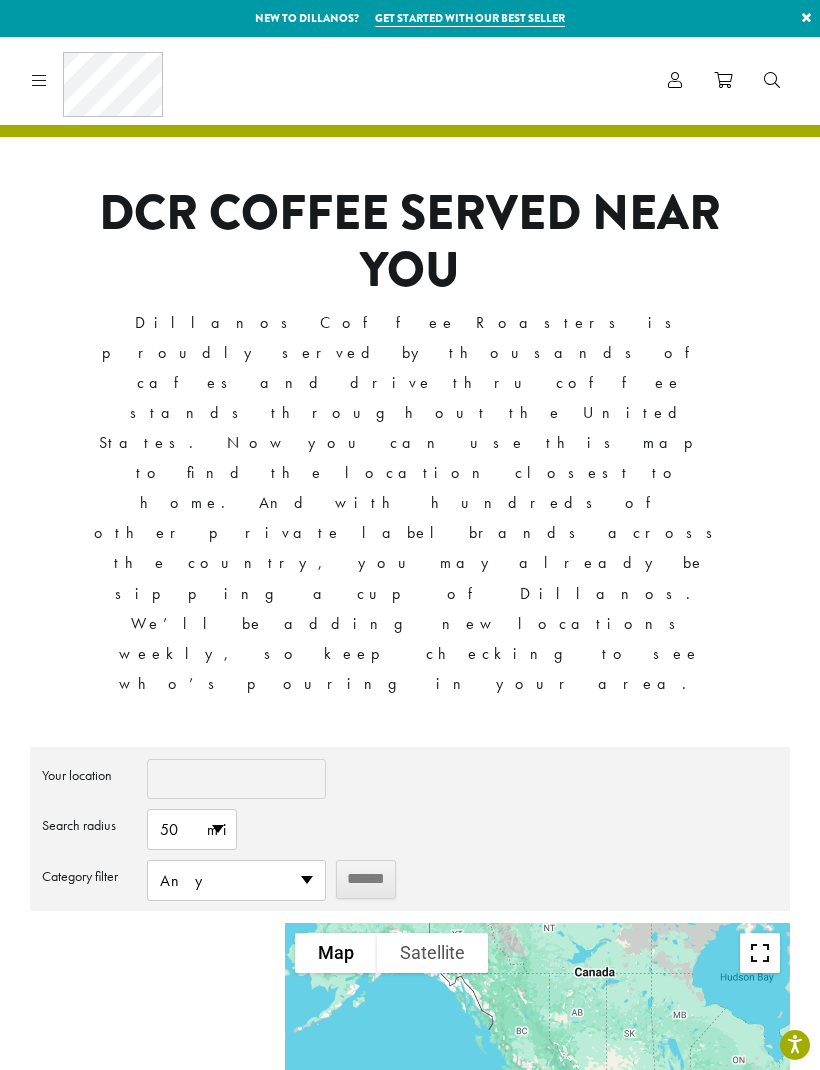type on "*****" 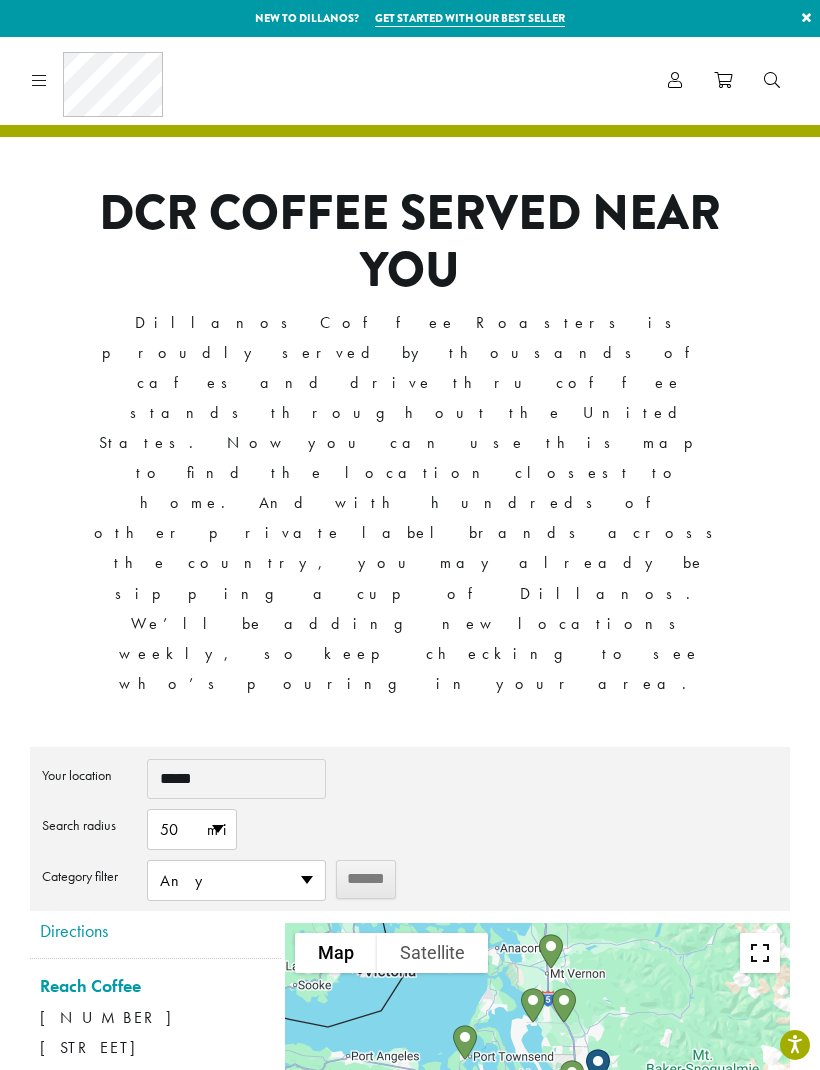 scroll, scrollTop: 973, scrollLeft: 0, axis: vertical 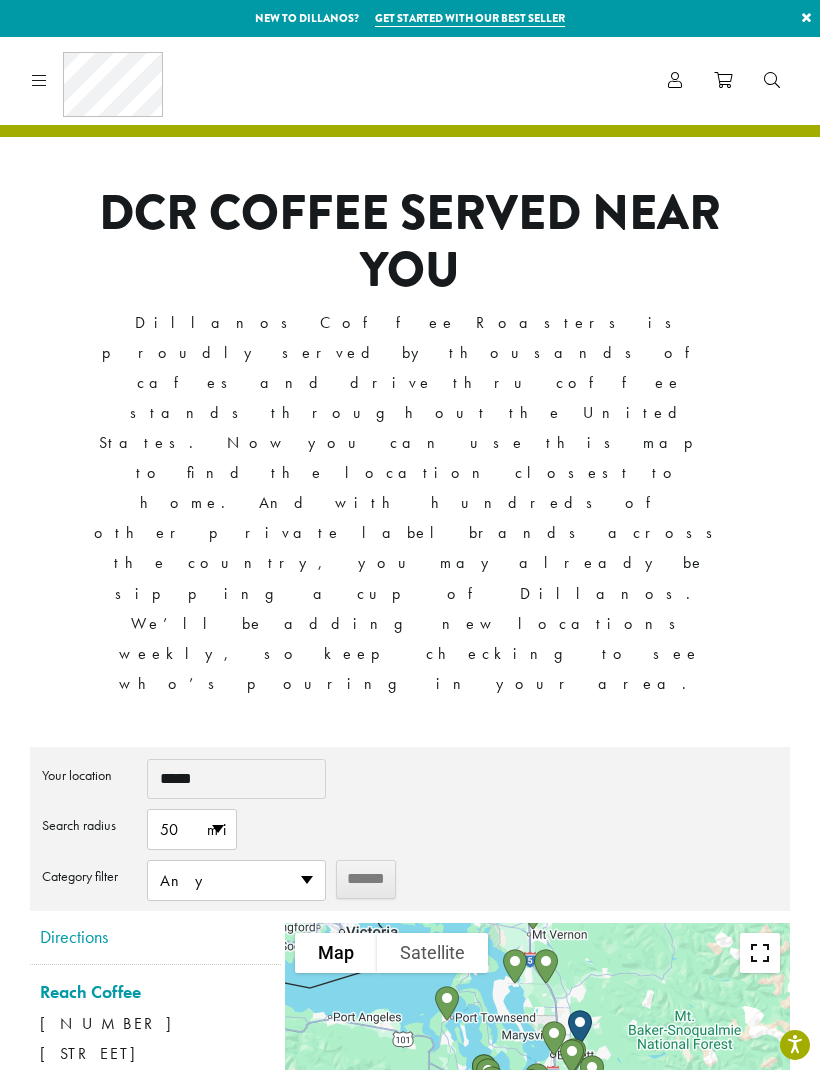 click on "More info" at bounding box center [84, 1612] 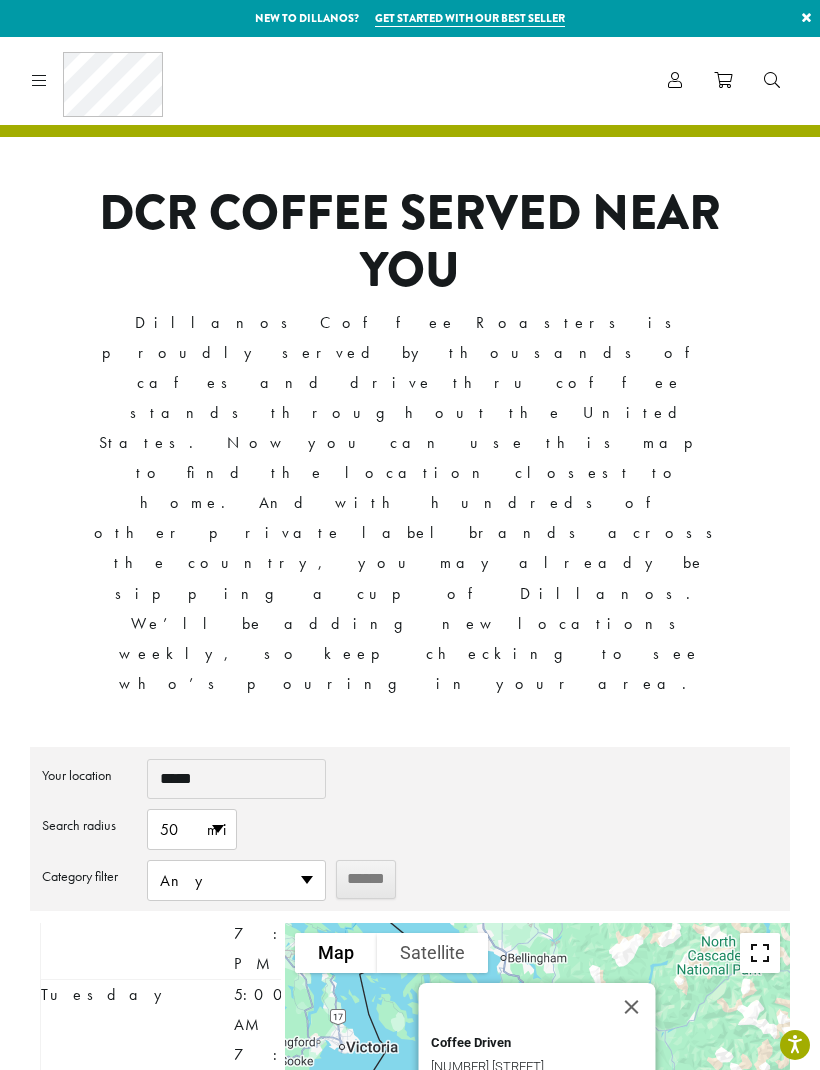 scroll, scrollTop: 1799, scrollLeft: 0, axis: vertical 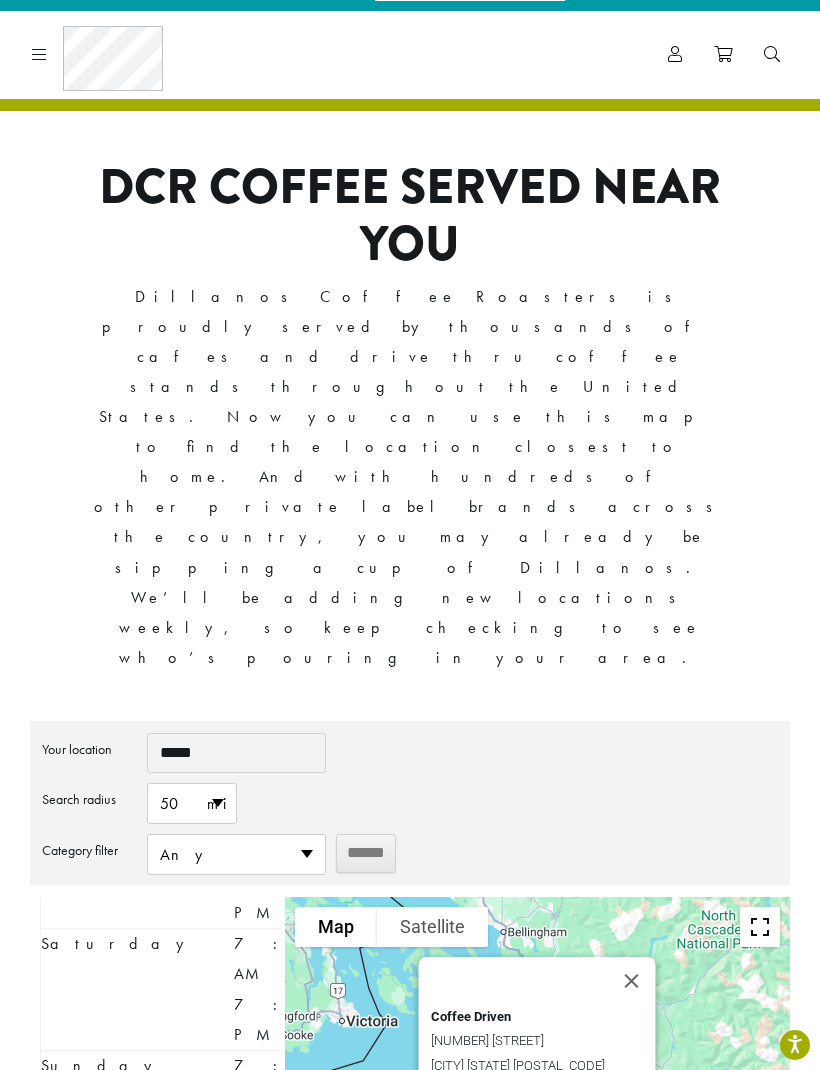 click on "50 mi" at bounding box center (192, 803) 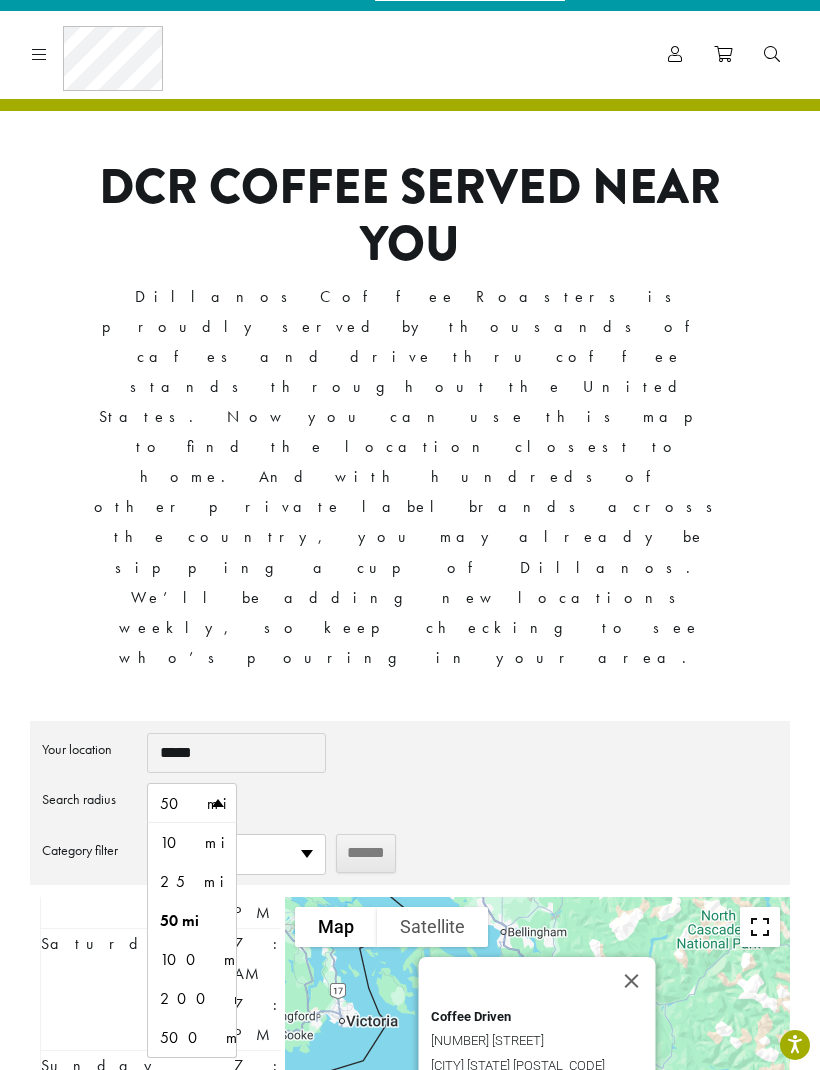 click on "10 mi" at bounding box center [192, 842] 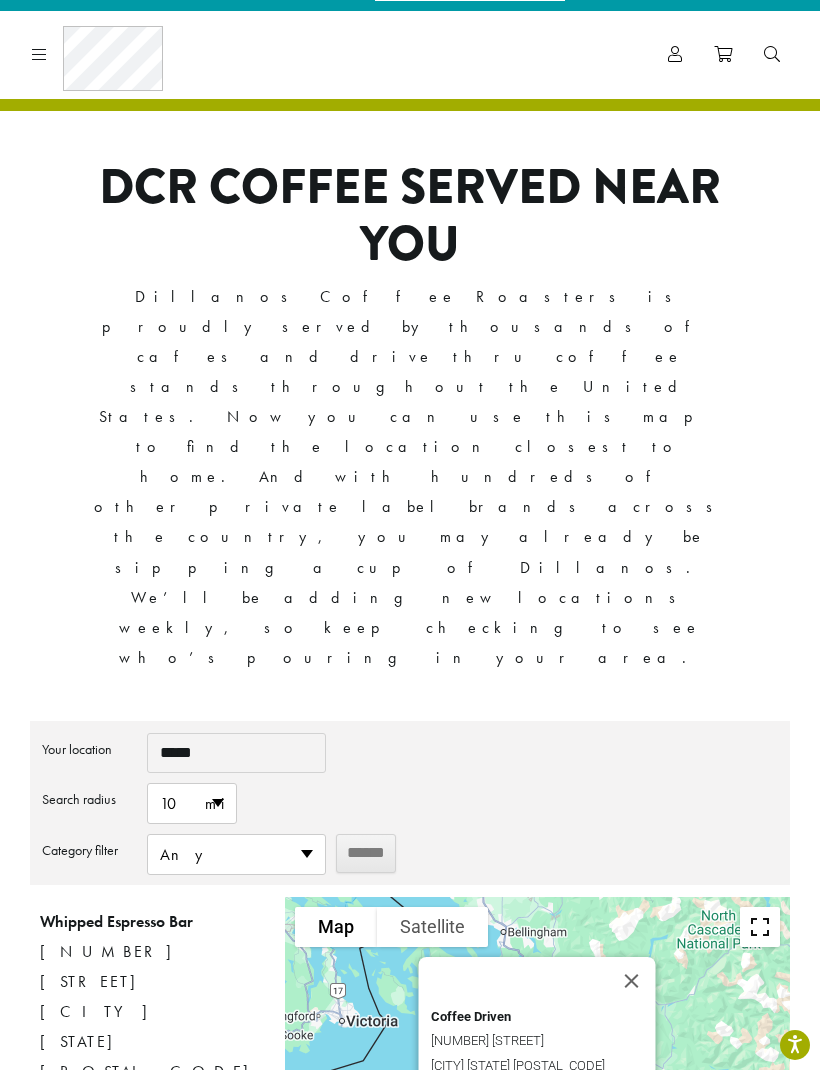 scroll, scrollTop: 0, scrollLeft: 0, axis: both 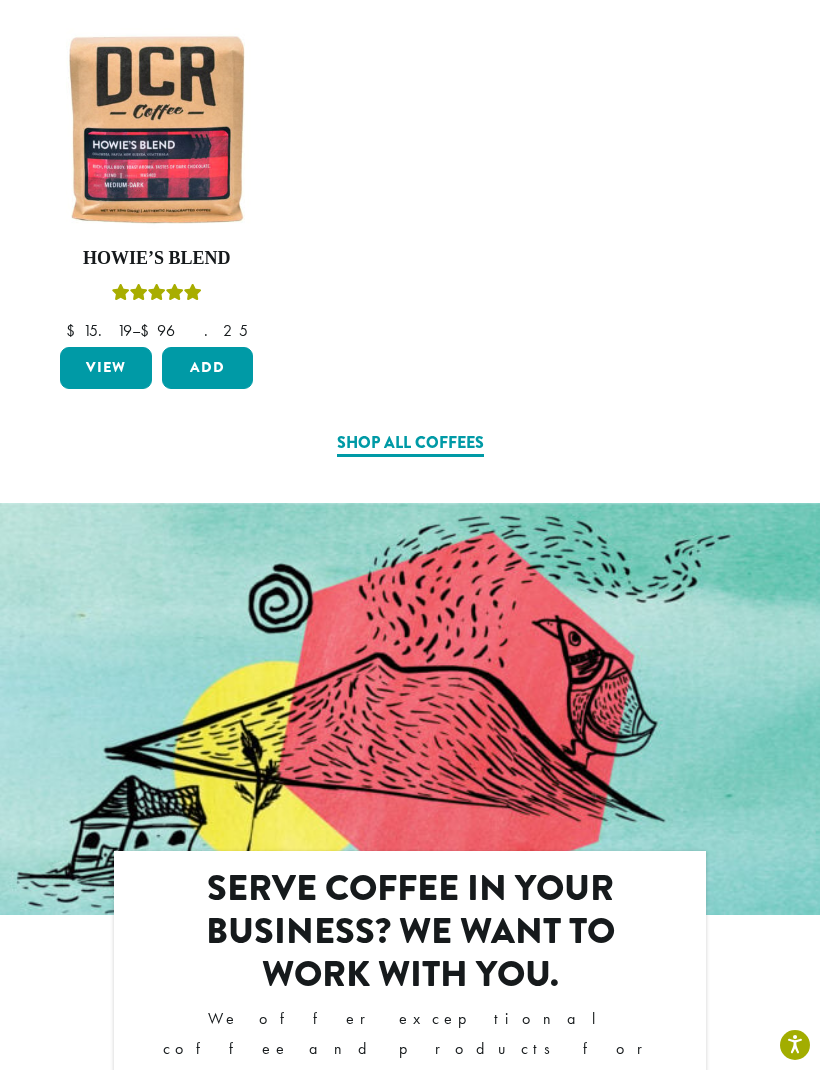 click at bounding box center [156, 129] 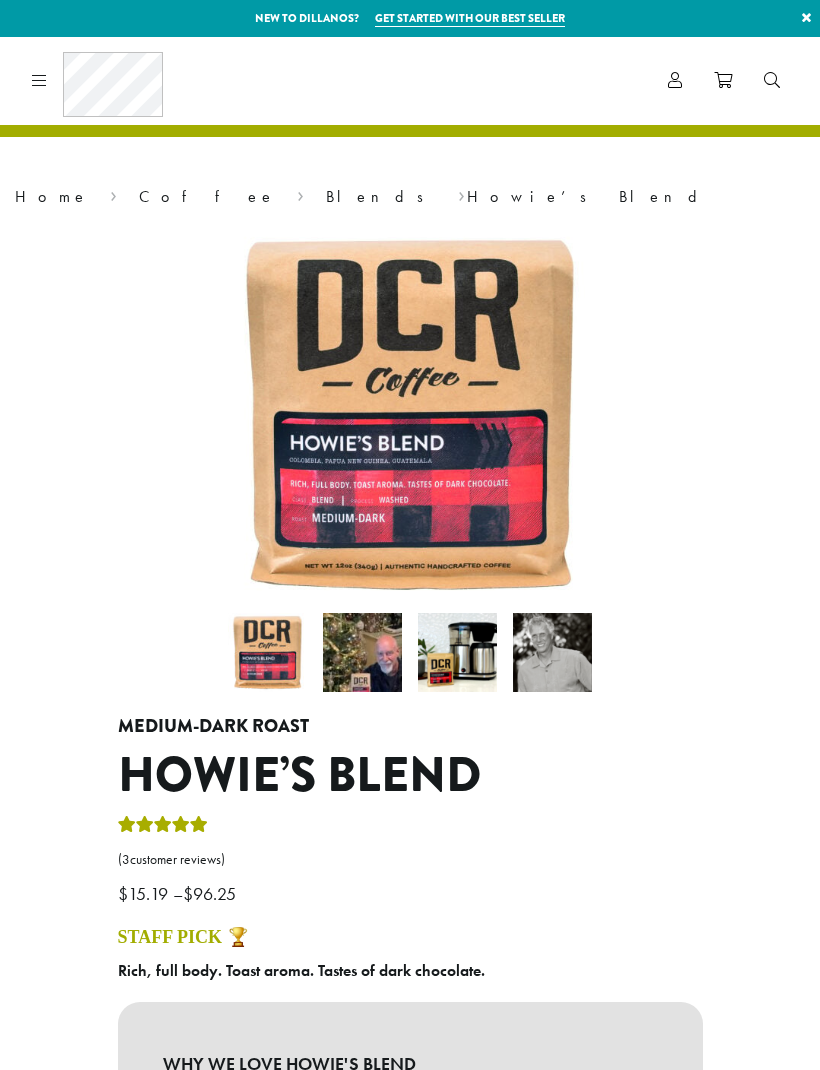 scroll, scrollTop: 0, scrollLeft: 0, axis: both 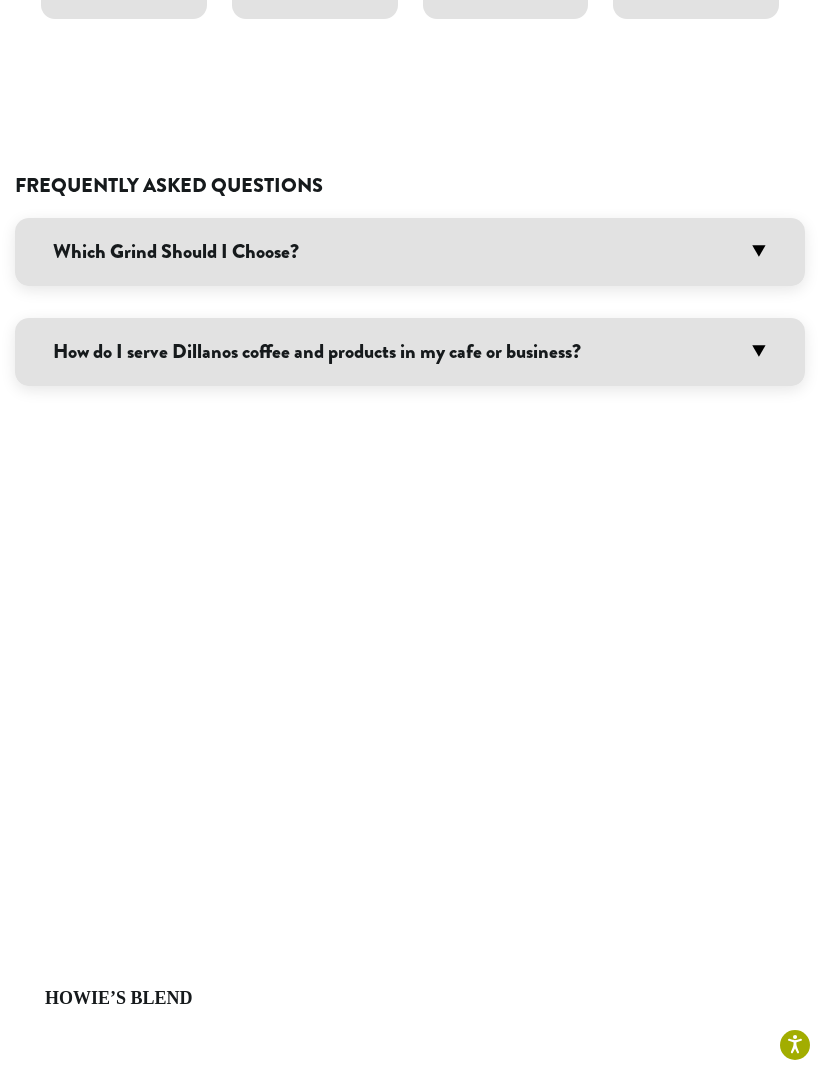 click on "How do I serve Dillanos coffee and products in my cafe or business?" at bounding box center [410, 352] 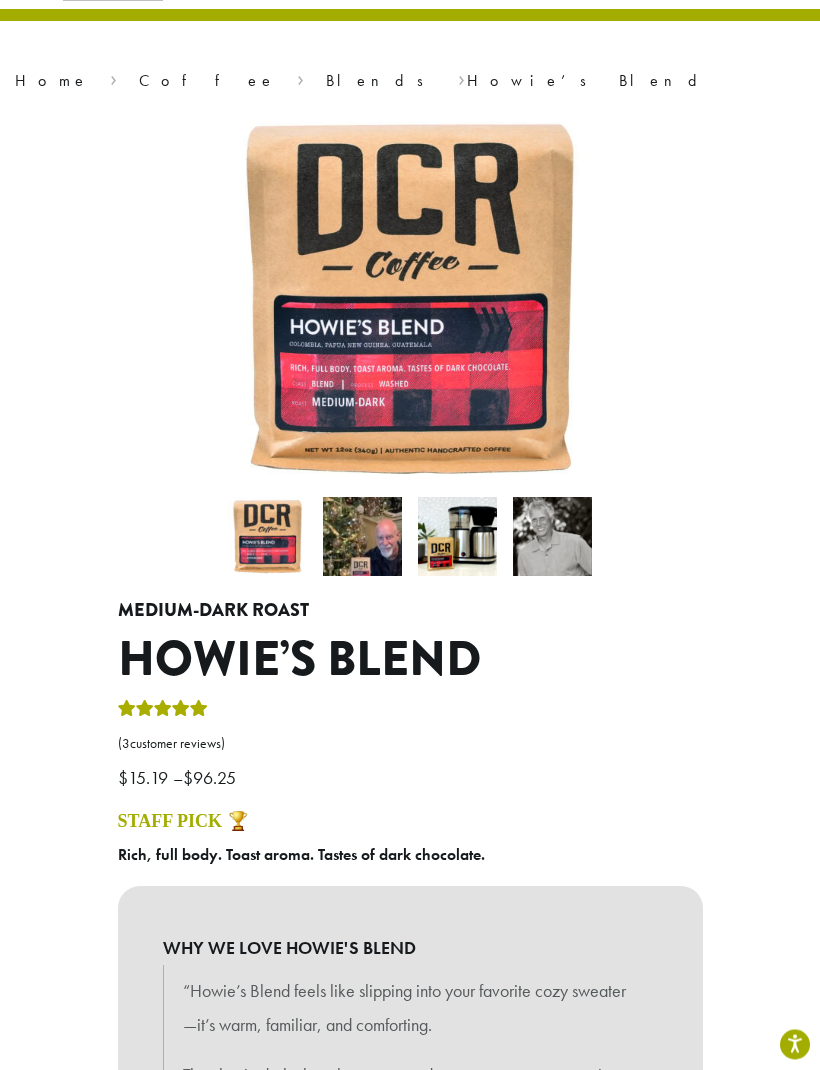 scroll, scrollTop: 0, scrollLeft: 0, axis: both 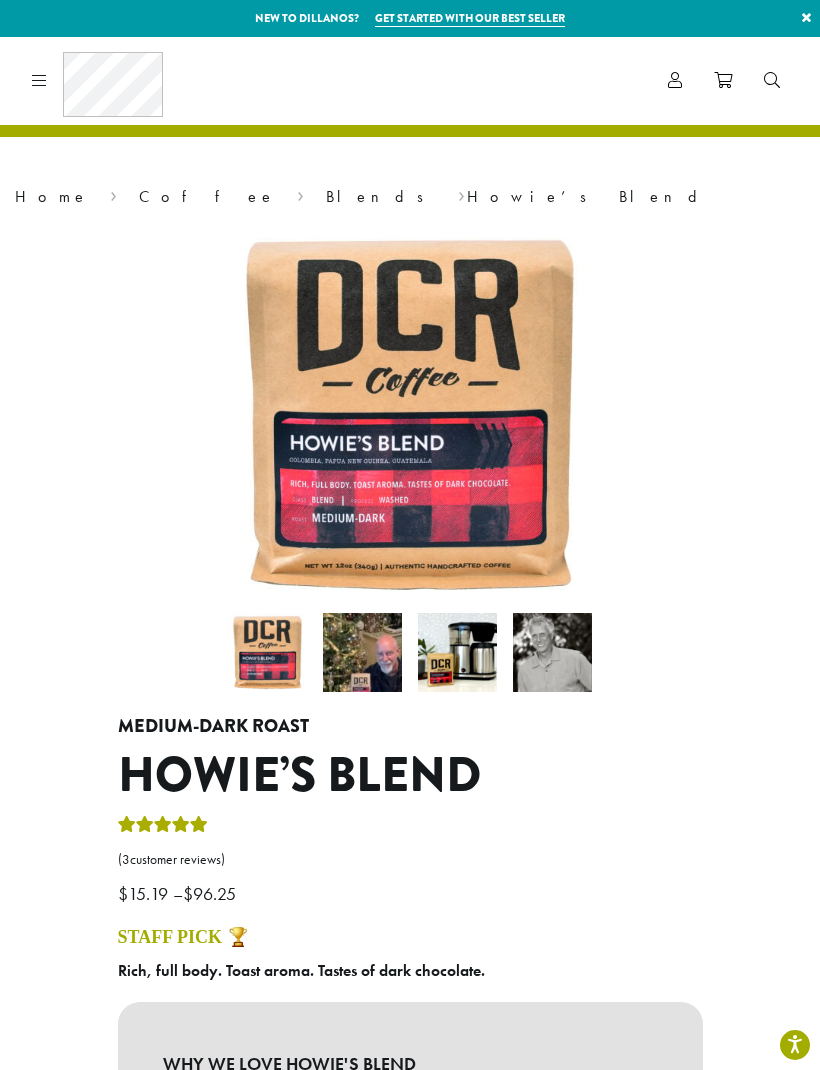 click on "Coffee All Coffees
Best Sellers
Blends
Single Origins
Dillanos Limited
Organic / Fair Trade
One Harvest
Decaf
Cold Brew
Single Serve
Drink Ingredients B22 Syrups
B22 Sauces
B22 Sweeteners
B22 Fruit Beverage Bases
B22 Chocolate Powders
B22 Blender Mixes
B22 Chai
Tea
Lotus Energy Drinks
Accessories
Merchandise New Arrivals
For Baristas
Clothing
Drinkware
Hydro Flask
Books
Swag
Gift Cards
On Sale
Brewing Barista Tools
Drip
French Press
Pour Over
Chemex
Cold Brew
Grinding
Filters
Kettles
Carafes
Shop
All Coffee
Drink Ingredients
DCR Merchandise
Brew & Serve
Businesses
Subscriptions
Contact
Blog" at bounding box center [93, 80] 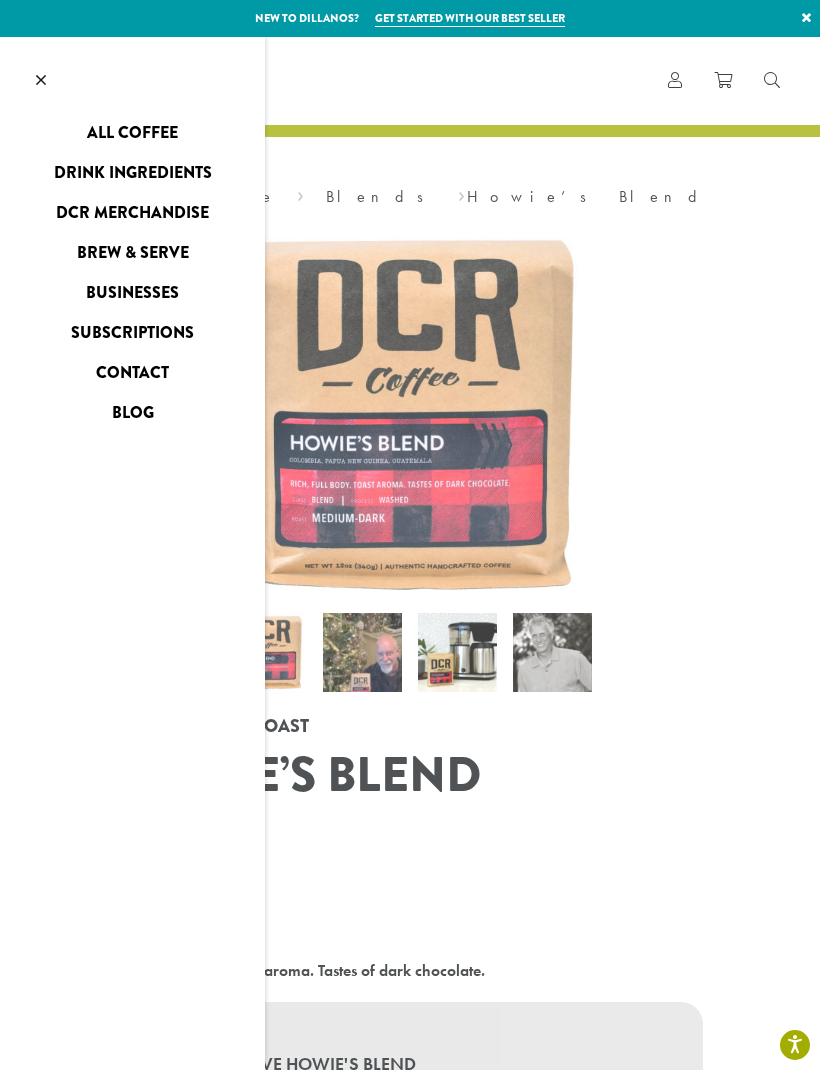 click at bounding box center [41, 81] 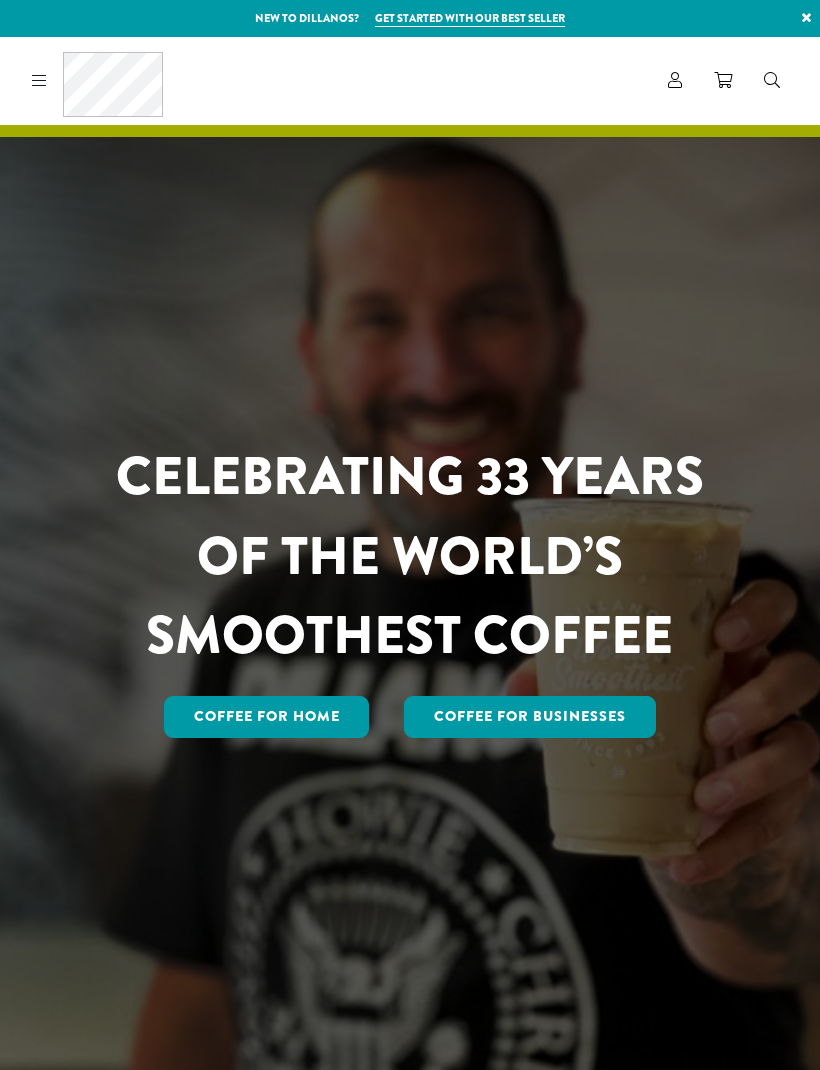 scroll, scrollTop: 1859, scrollLeft: 0, axis: vertical 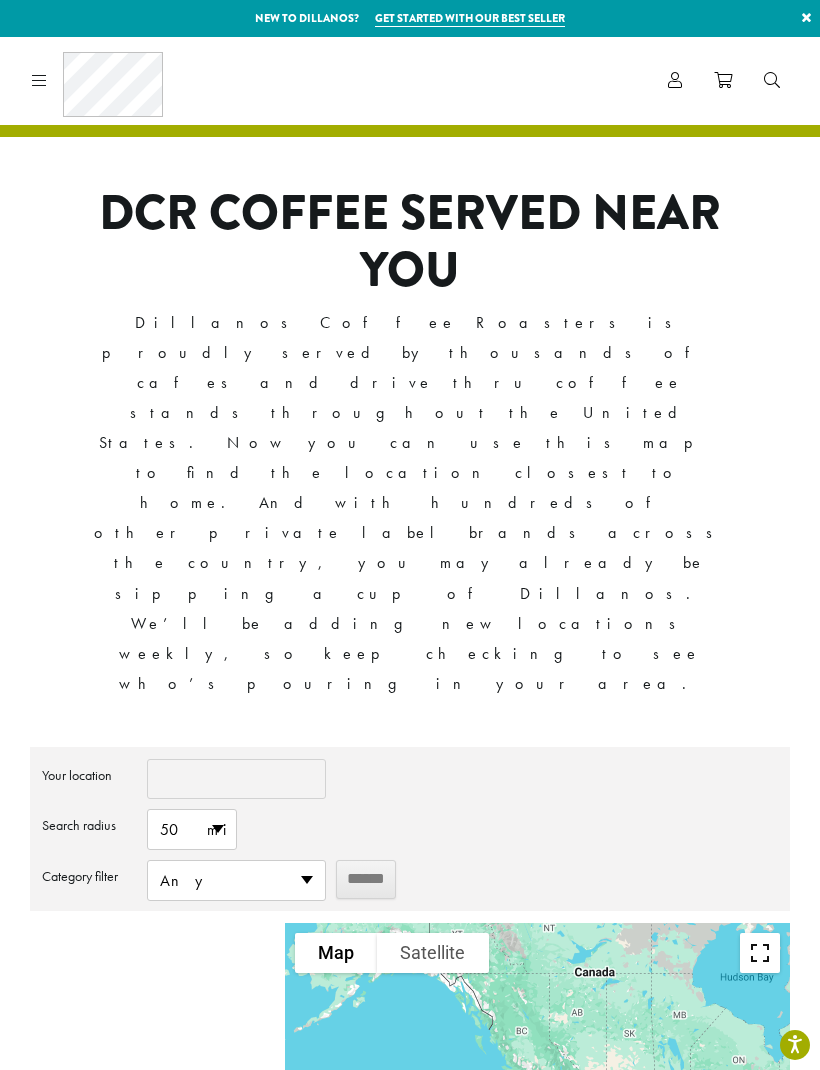 type on "*****" 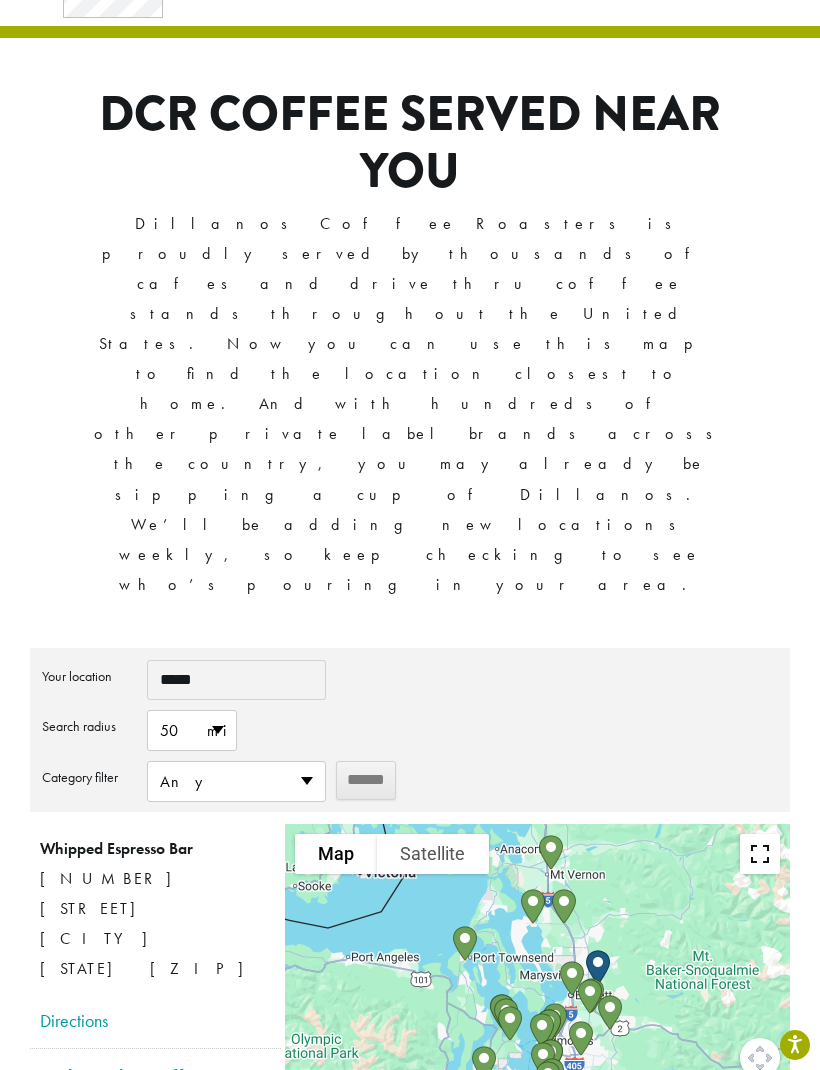 scroll, scrollTop: 0, scrollLeft: 0, axis: both 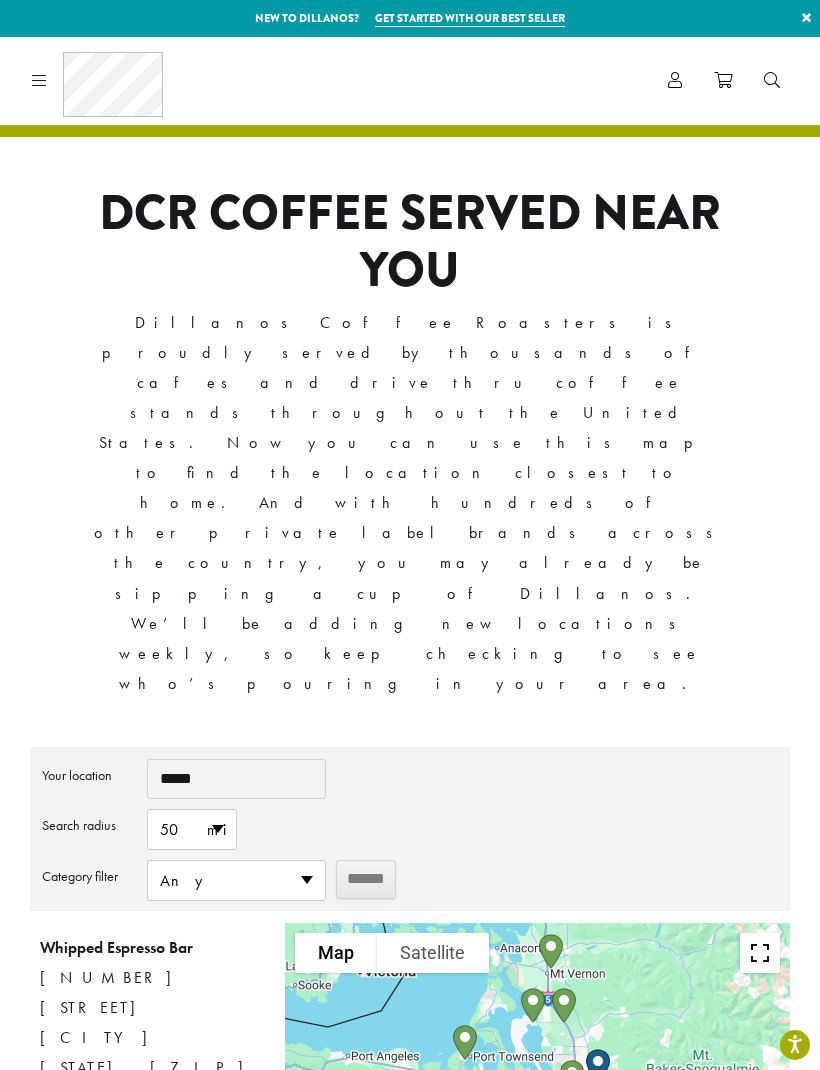 click on "Coffee All Coffees
Best Sellers
Blends
Single Origins
Dillanos Limited
Organic / Fair Trade
One Harvest
Decaf
Cold Brew
Single Serve
Drink Ingredients B22 Syrups
B22 Sauces
B22 Sweeteners
B22 Fruit Beverage Bases
B22 Chocolate Powders
B22 Blender Mixes
B22 Chai
Tea
Lotus Energy Drinks
Accessories
Merchandise New Arrivals
For Baristas
Clothing
Drinkware
Hydro Flask
Books
Swag
Gift Cards
On Sale
Brewing Barista Tools
Drip
French Press
Pour Over
Chemex
Cold Brew
Grinding
Filters
Kettles
Carafes
Shop
All Coffee
Drink Ingredients
DCR Merchandise
Brew & Serve
Businesses
Subscriptions
Contact
Blog" at bounding box center [93, 80] 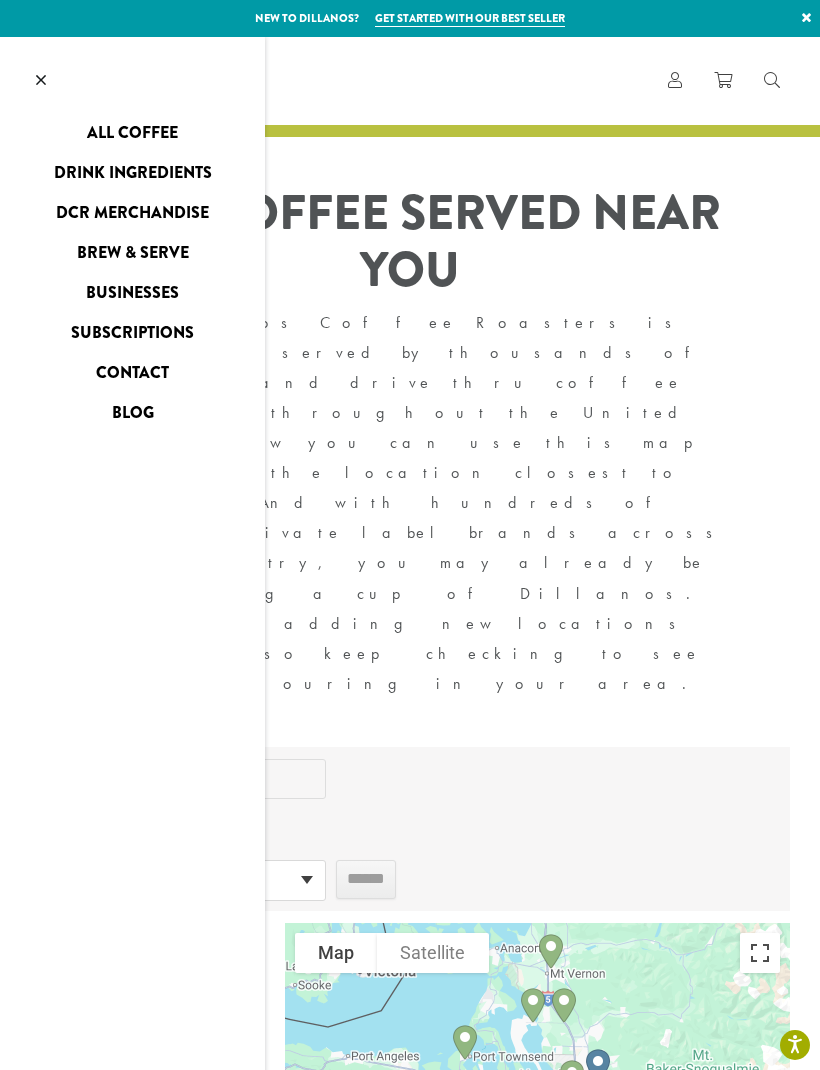 click on "All Coffee" at bounding box center [132, 133] 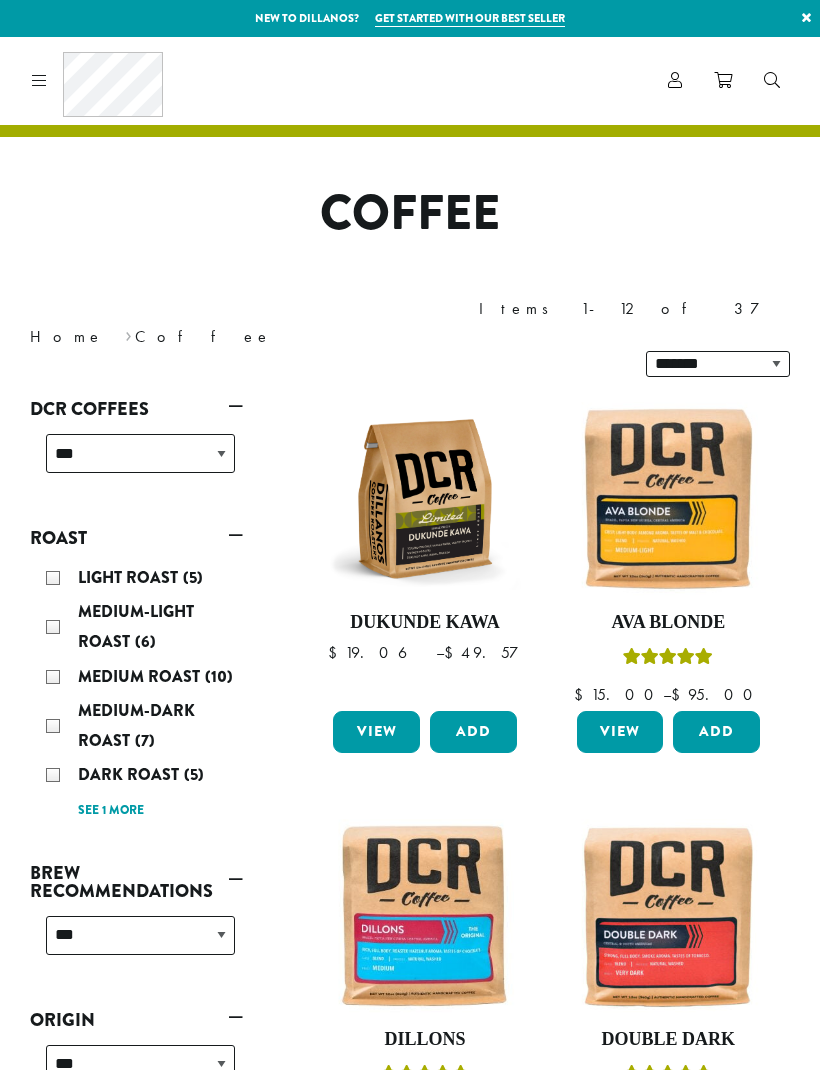 scroll, scrollTop: 0, scrollLeft: 0, axis: both 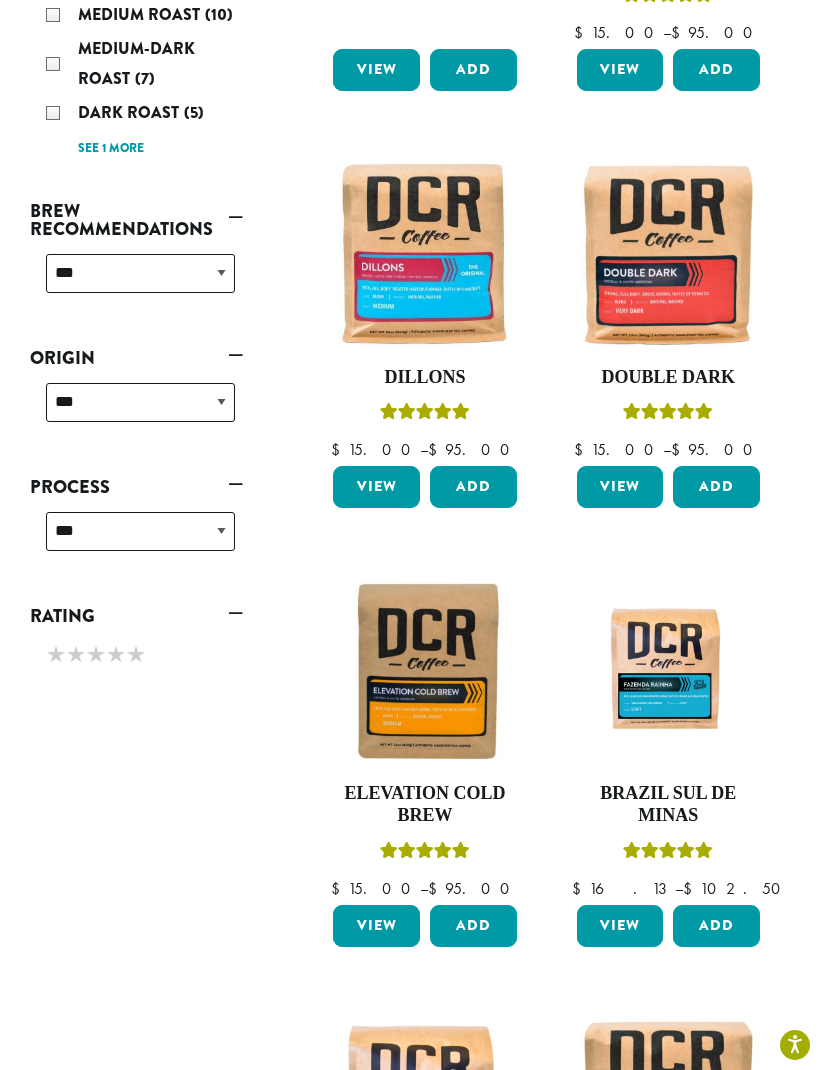 click at bounding box center (424, 253) 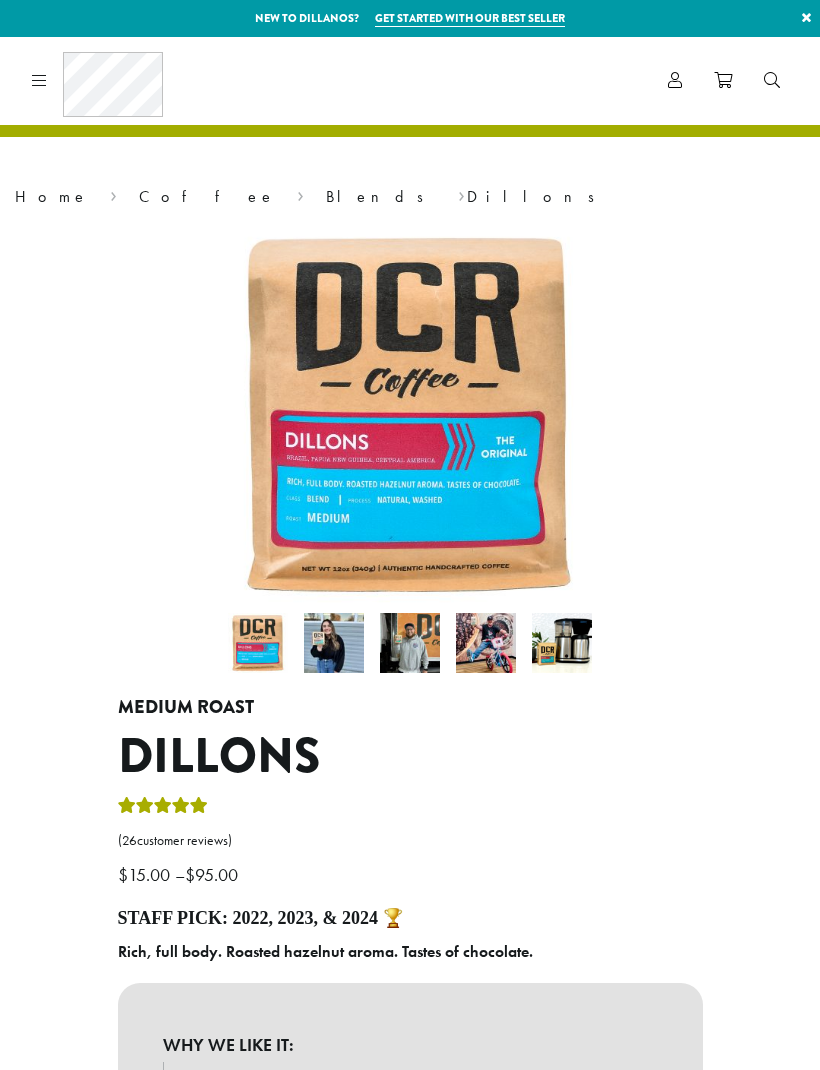 scroll, scrollTop: 0, scrollLeft: 0, axis: both 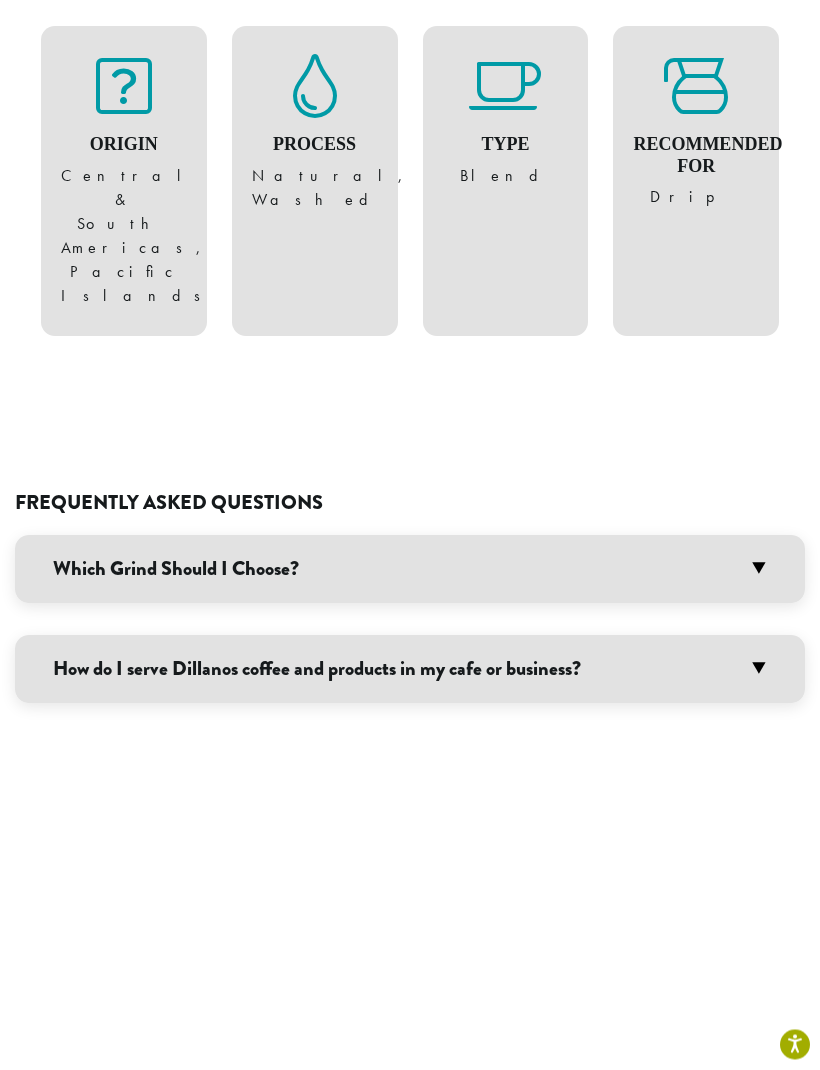 click on "Which Grind Should I Choose?" at bounding box center [410, 570] 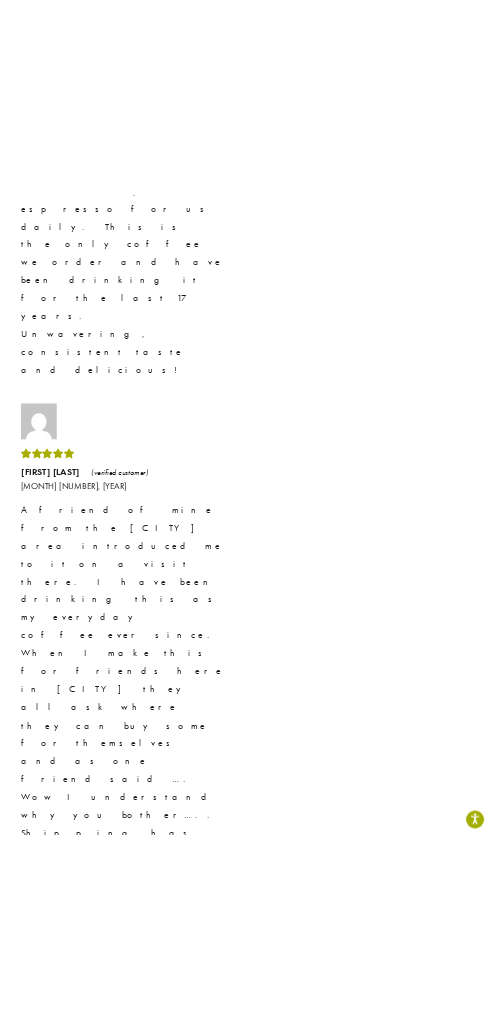 scroll, scrollTop: 7140, scrollLeft: 0, axis: vertical 